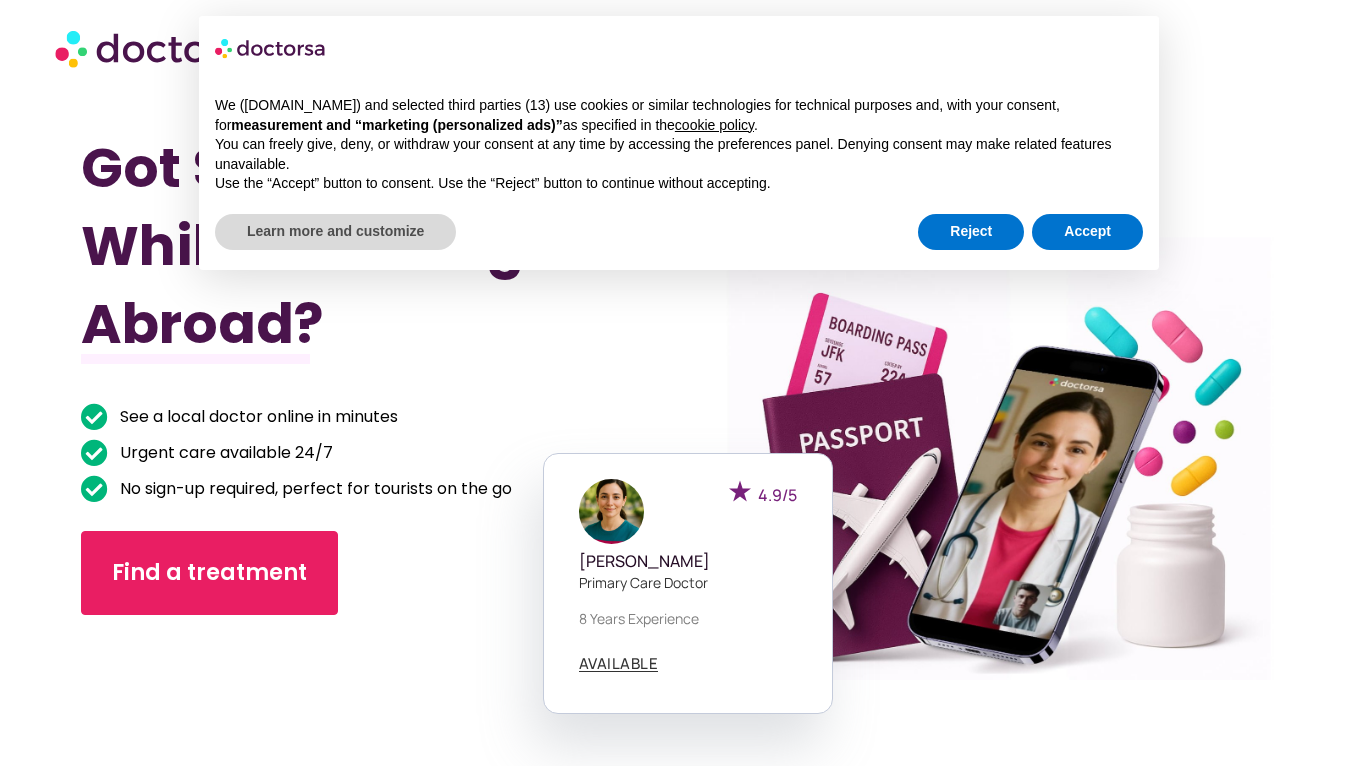 scroll, scrollTop: 0, scrollLeft: 0, axis: both 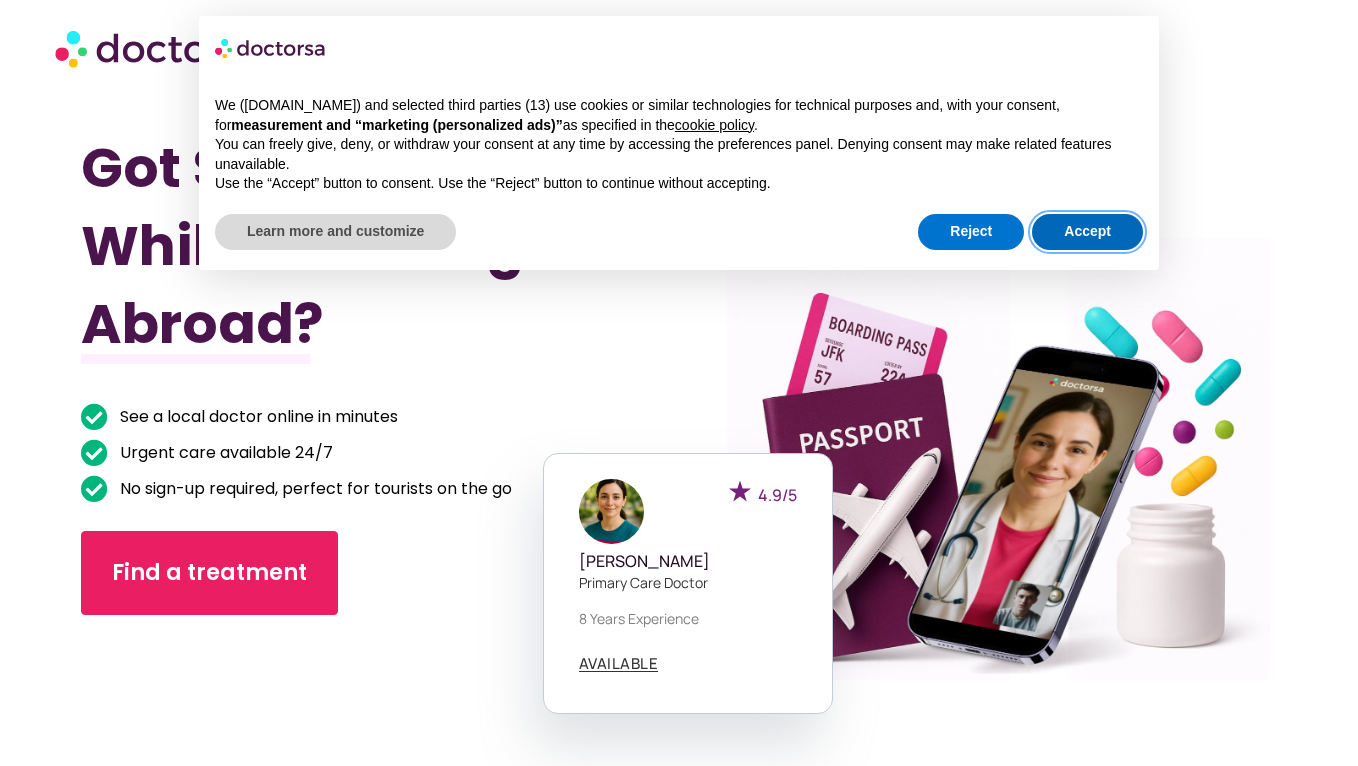click on "Accept" at bounding box center (1087, 232) 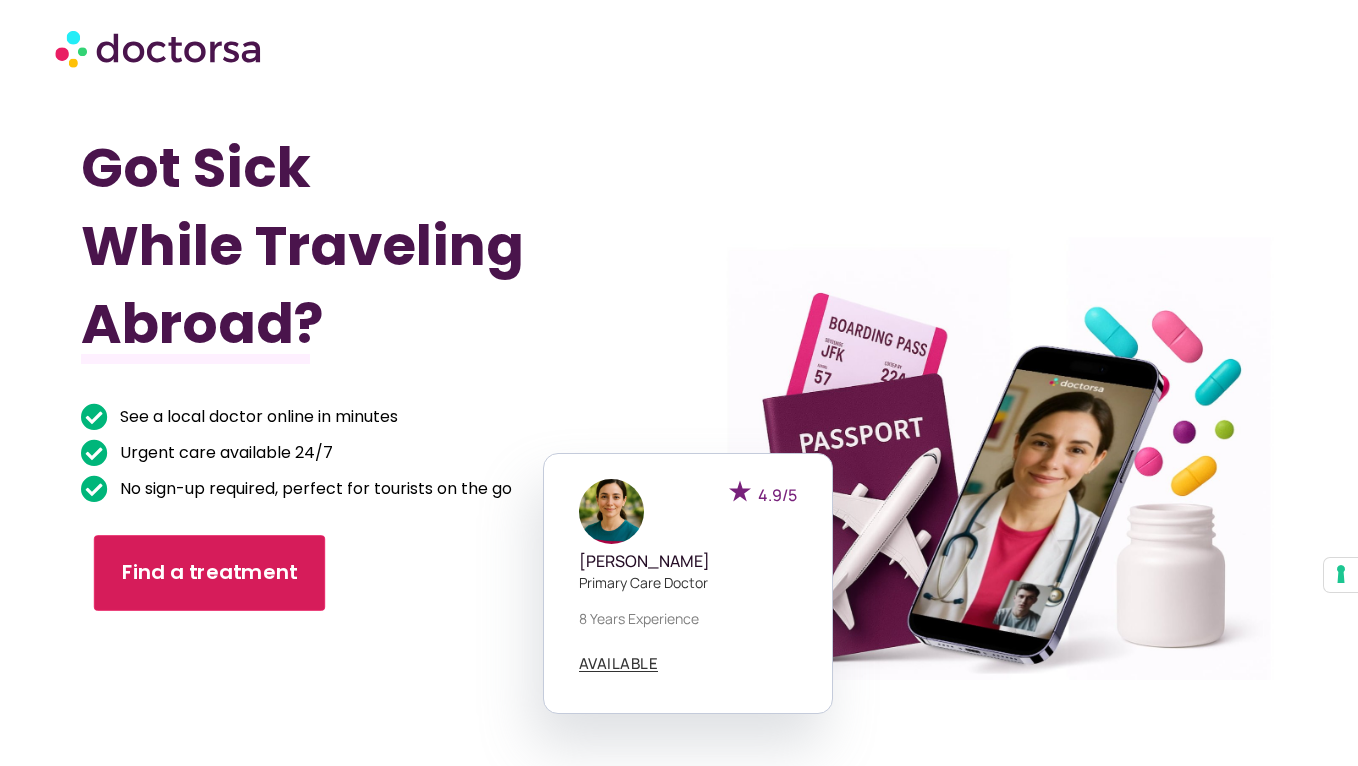click on "Find a treatment" at bounding box center (210, 572) 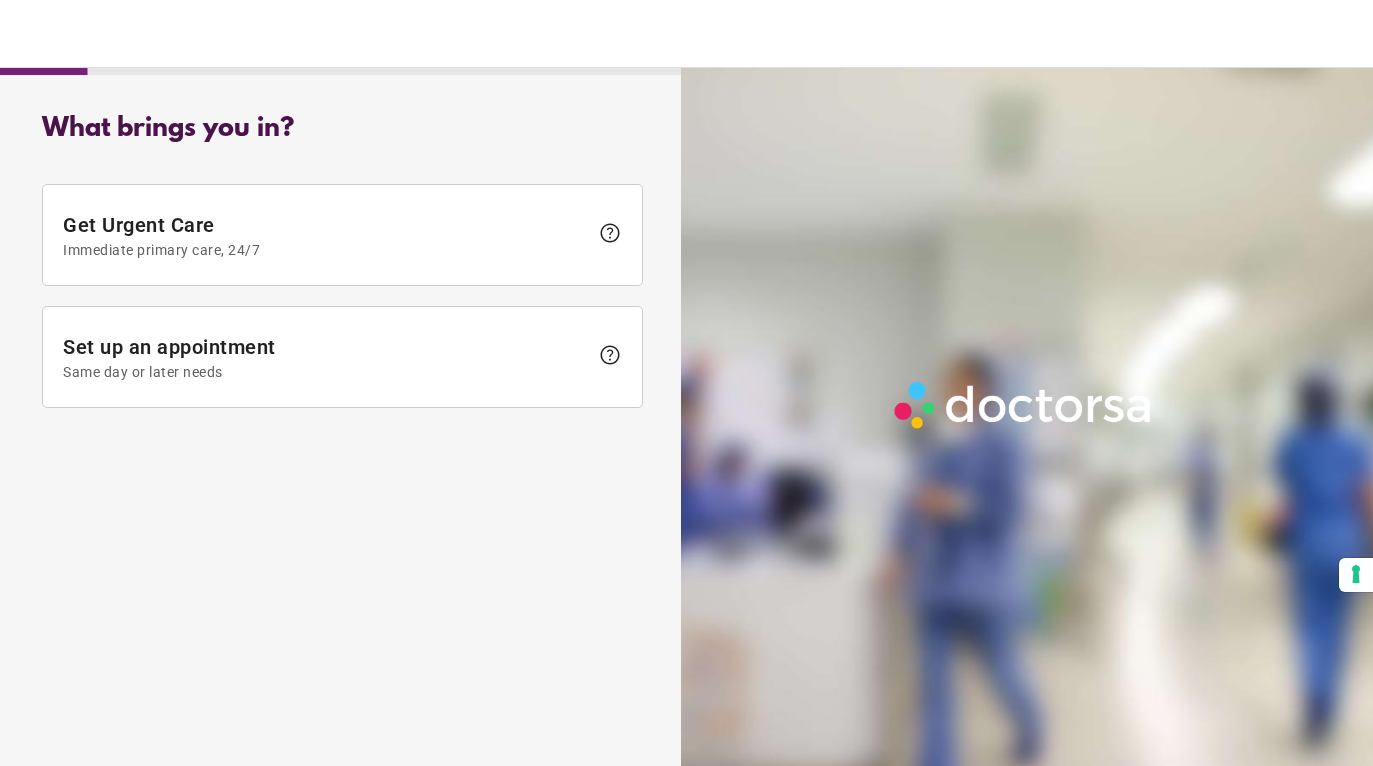 scroll, scrollTop: 0, scrollLeft: 0, axis: both 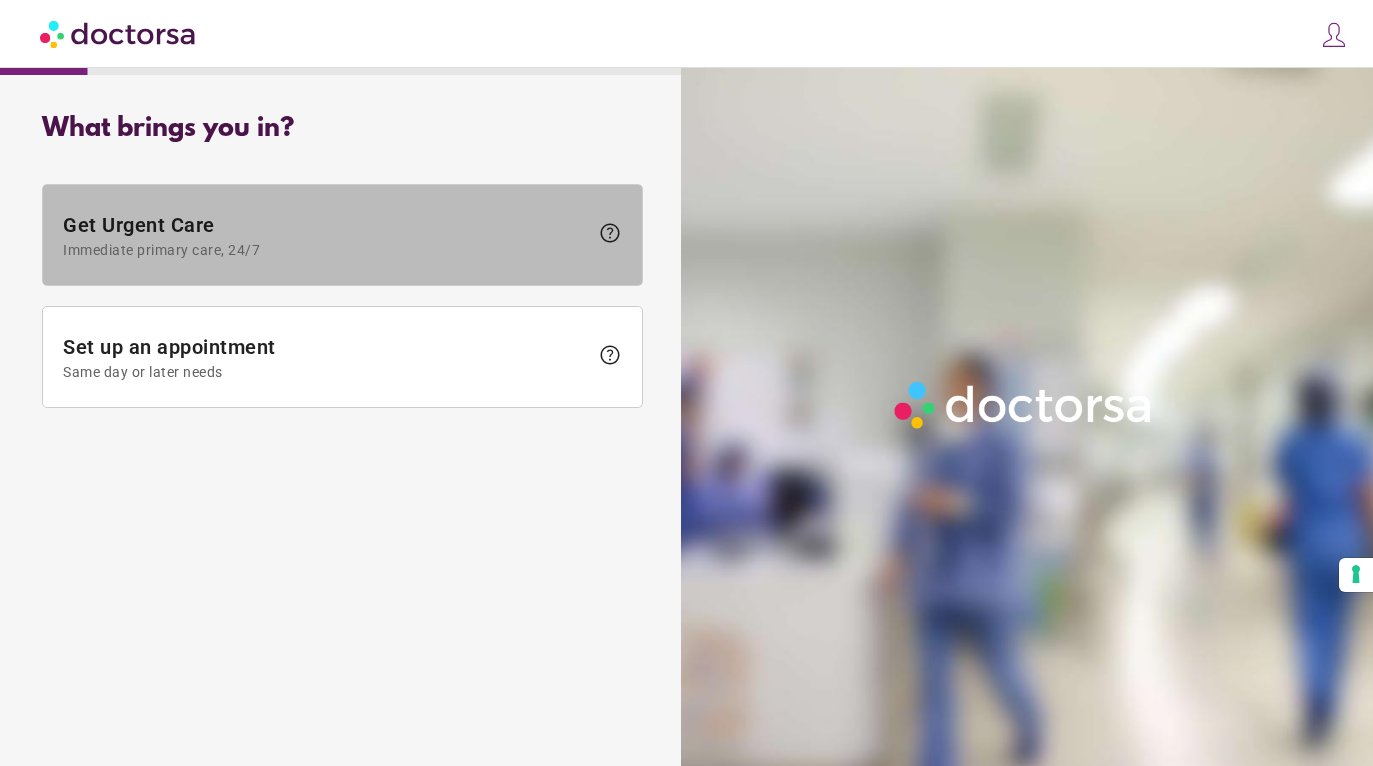 click on "Get Urgent Care
Immediate primary care, 24/7" at bounding box center (325, 235) 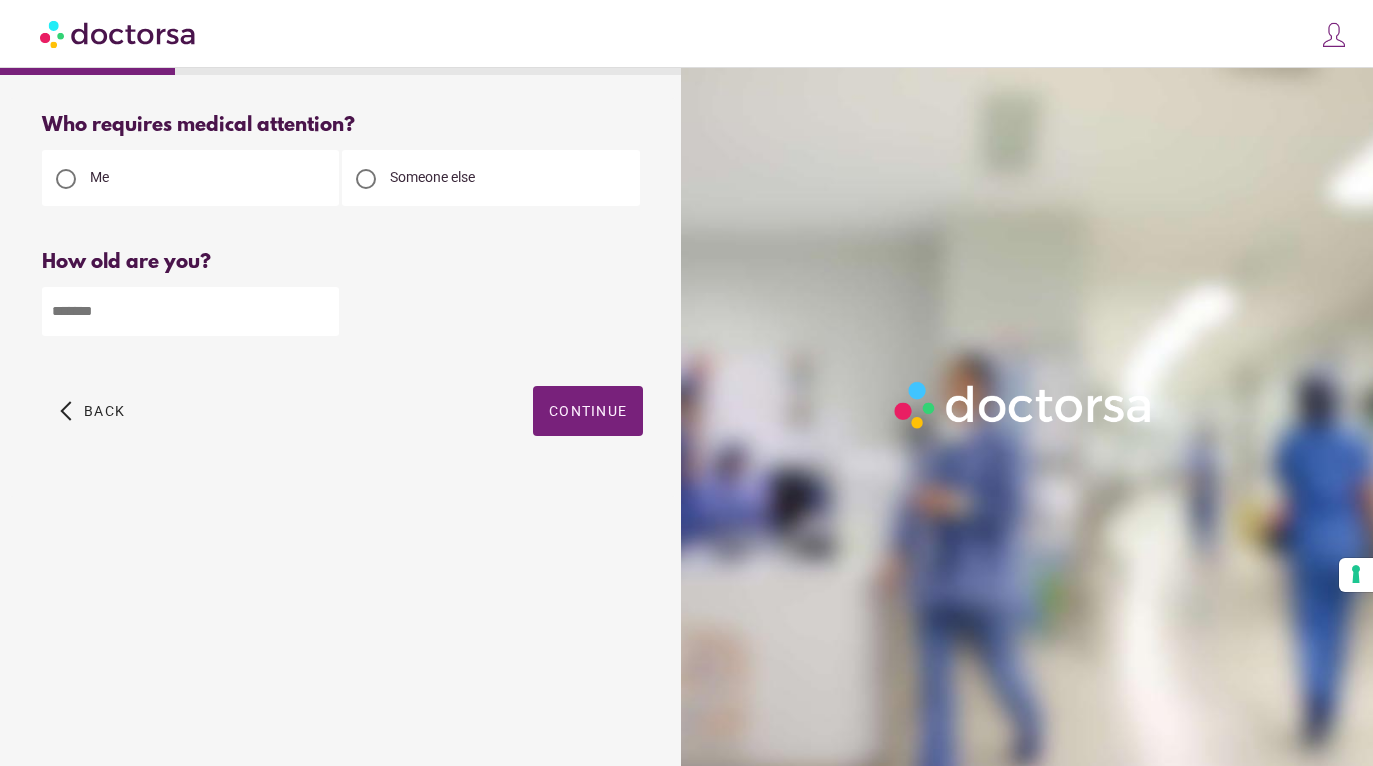 click at bounding box center (366, 179) 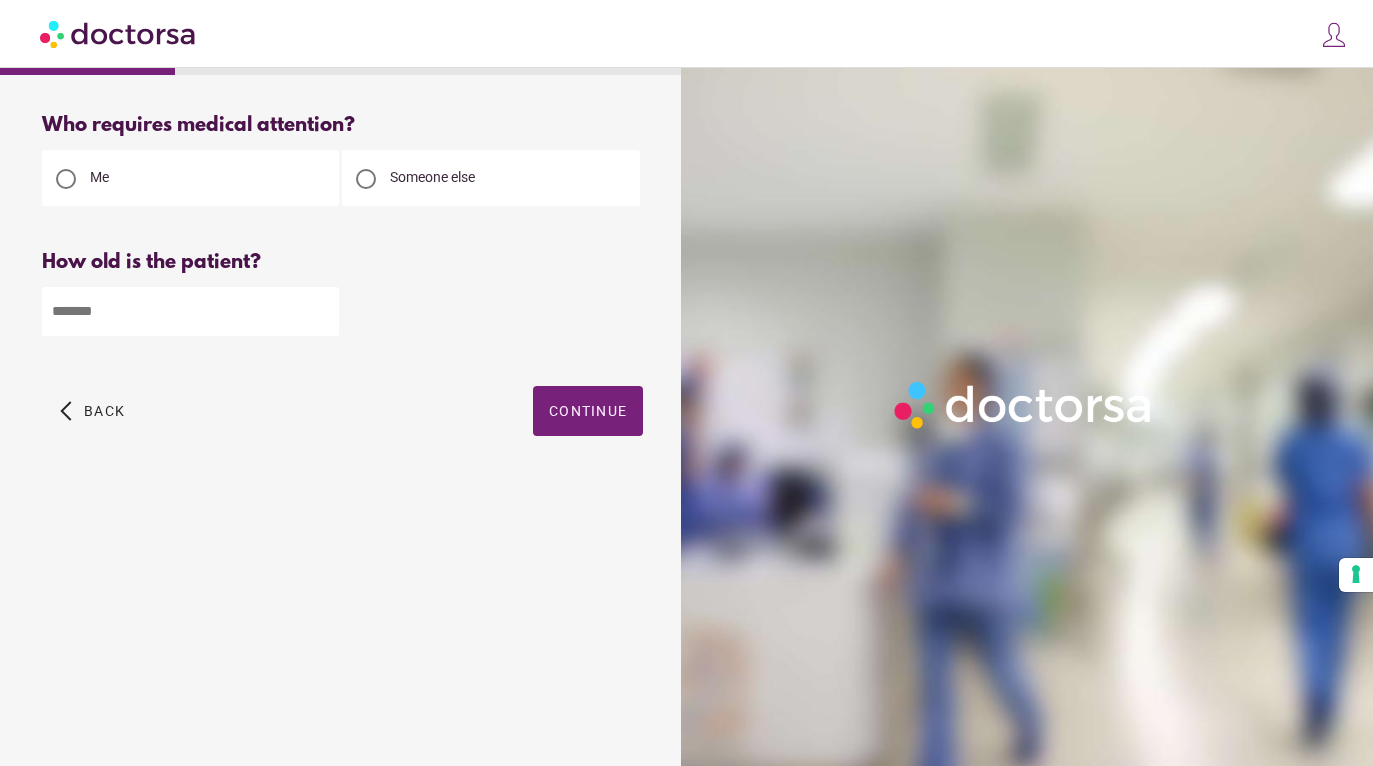 click at bounding box center [190, 311] 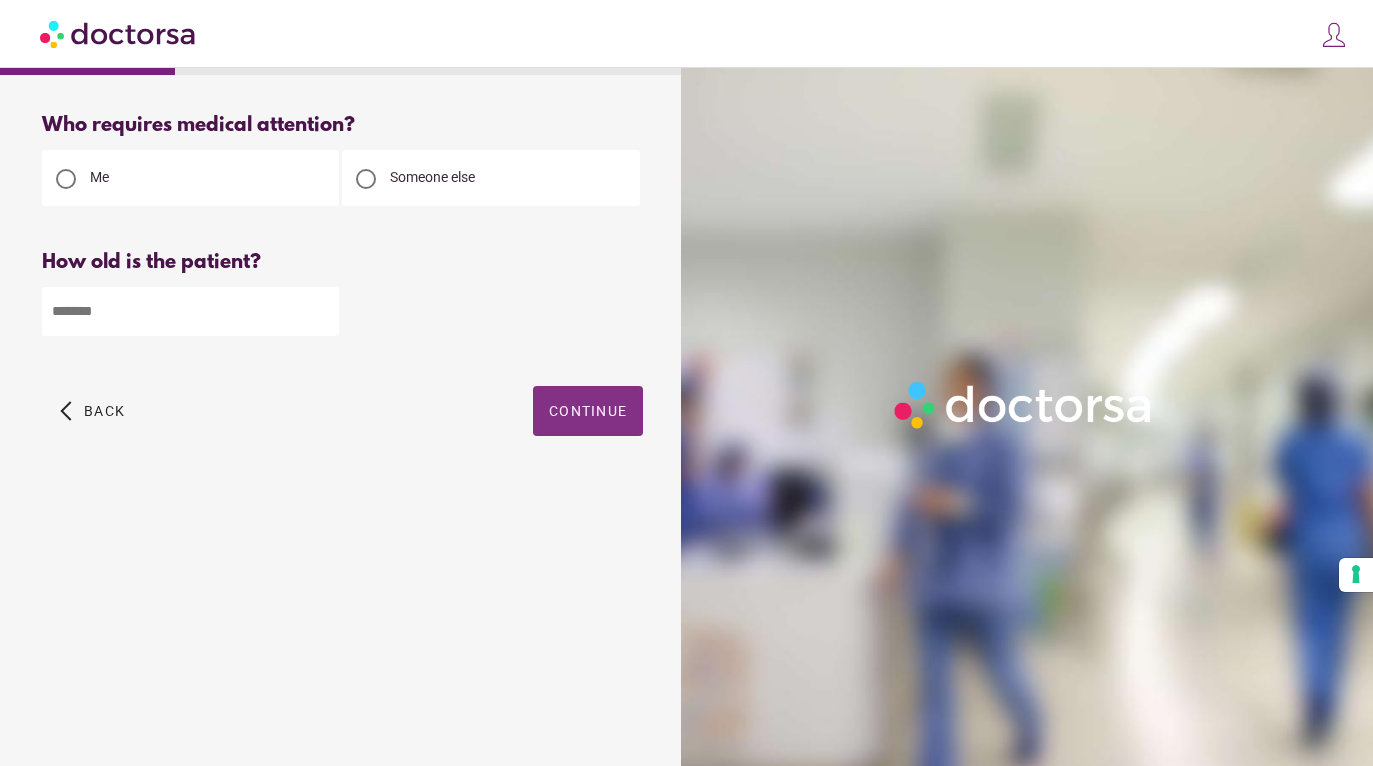 type on "**" 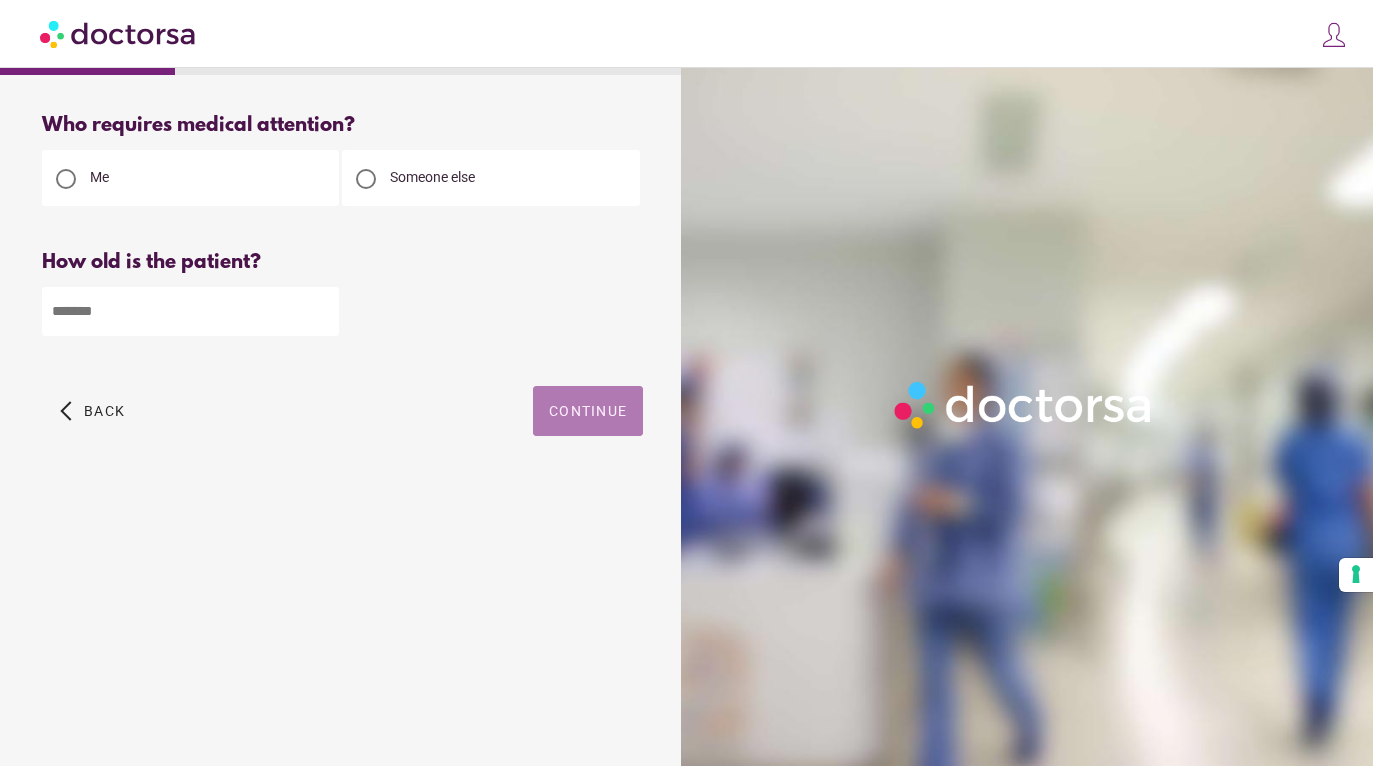 click on "Continue" at bounding box center (588, 411) 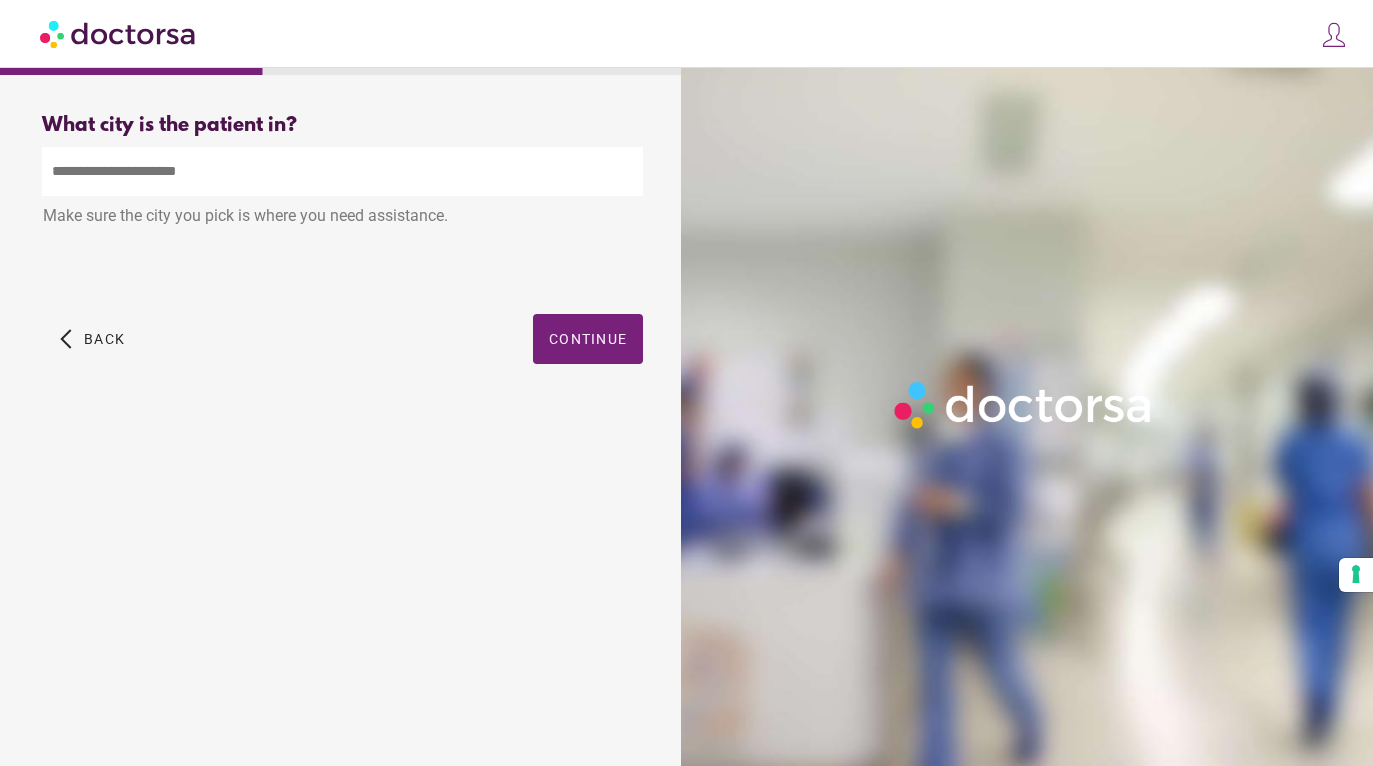 click at bounding box center (342, 171) 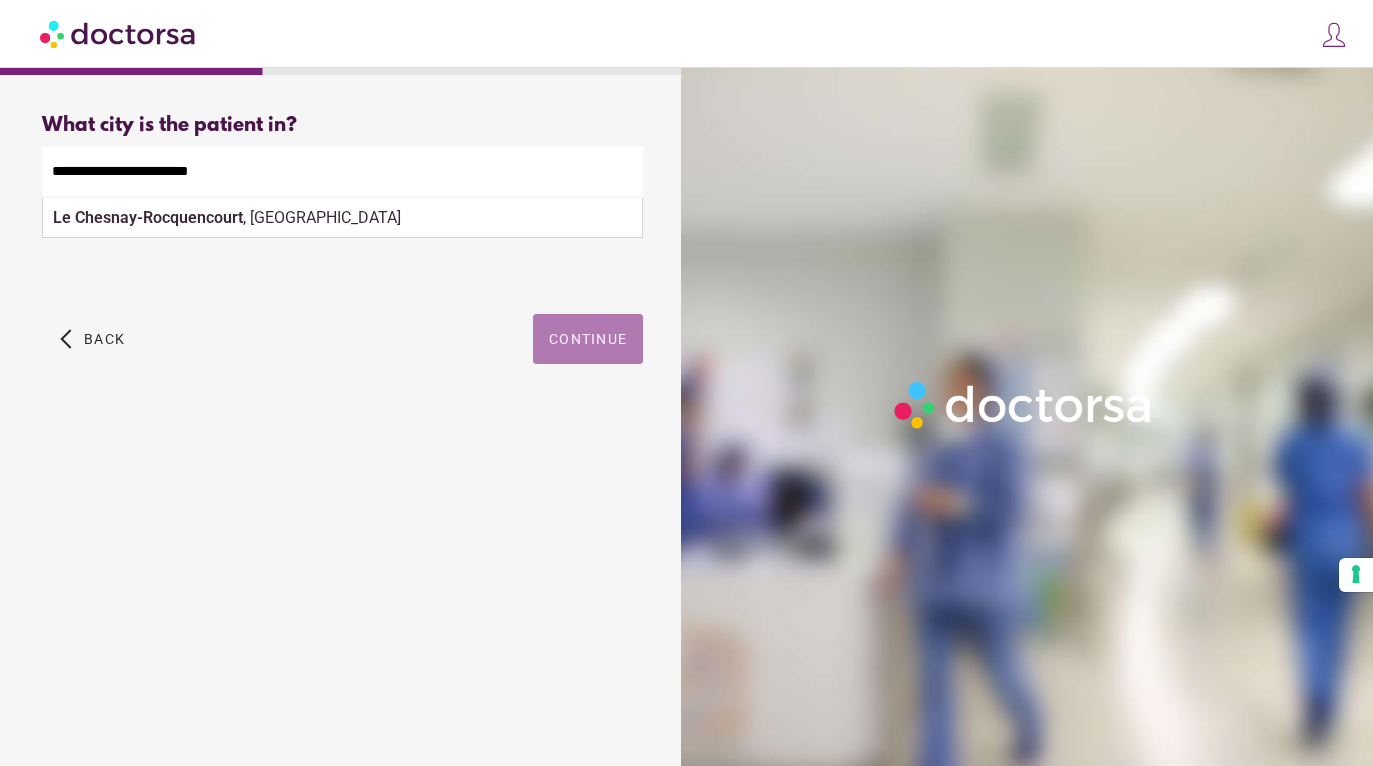 click on "Continue" at bounding box center (588, 339) 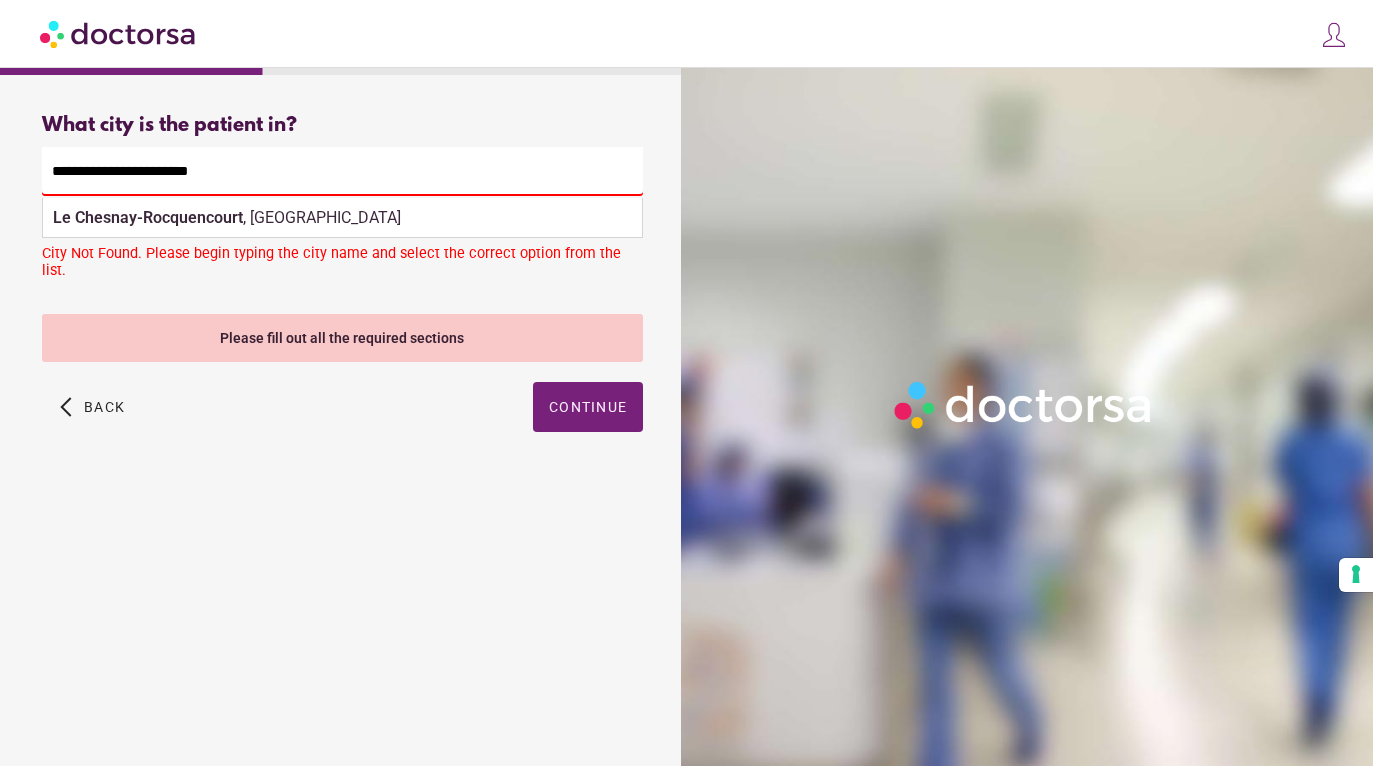 click on "**********" at bounding box center (342, 171) 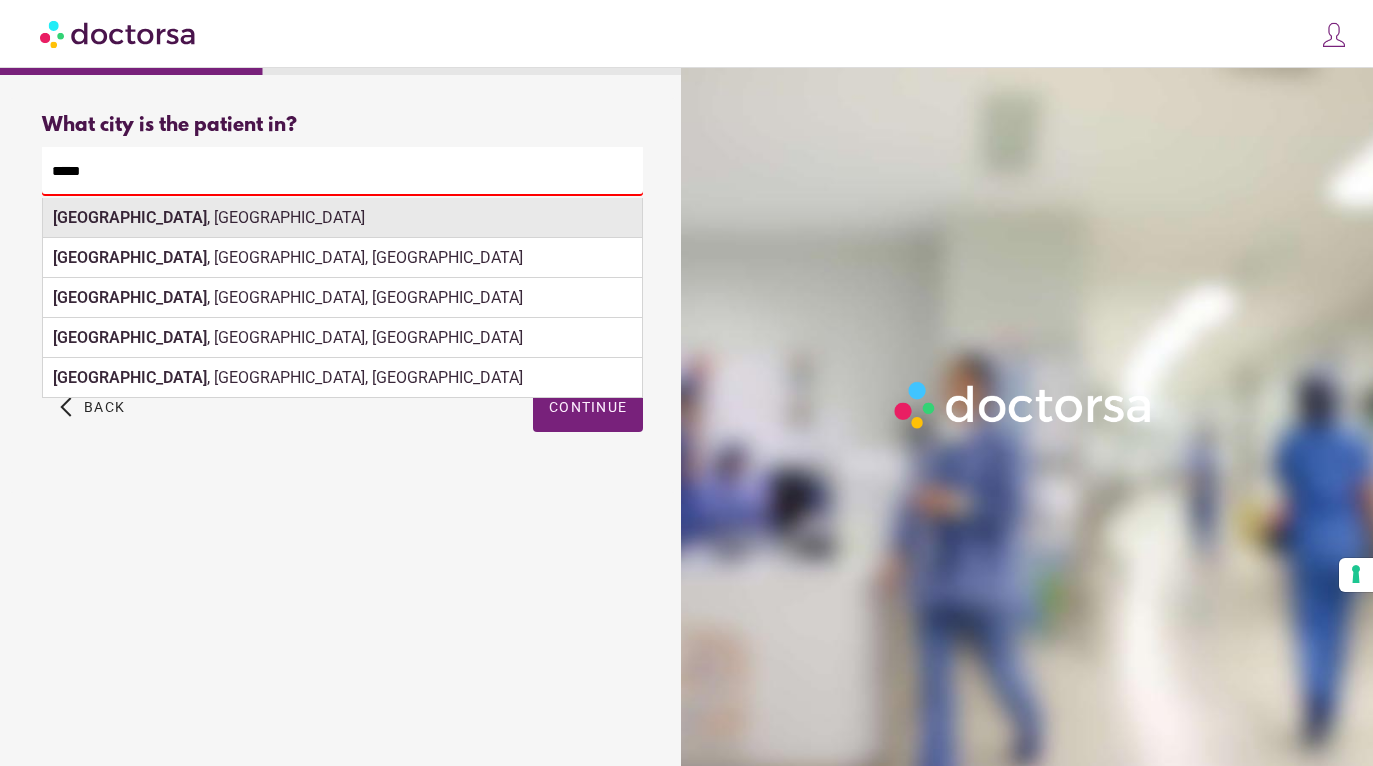 click on "Paris , France" at bounding box center (342, 218) 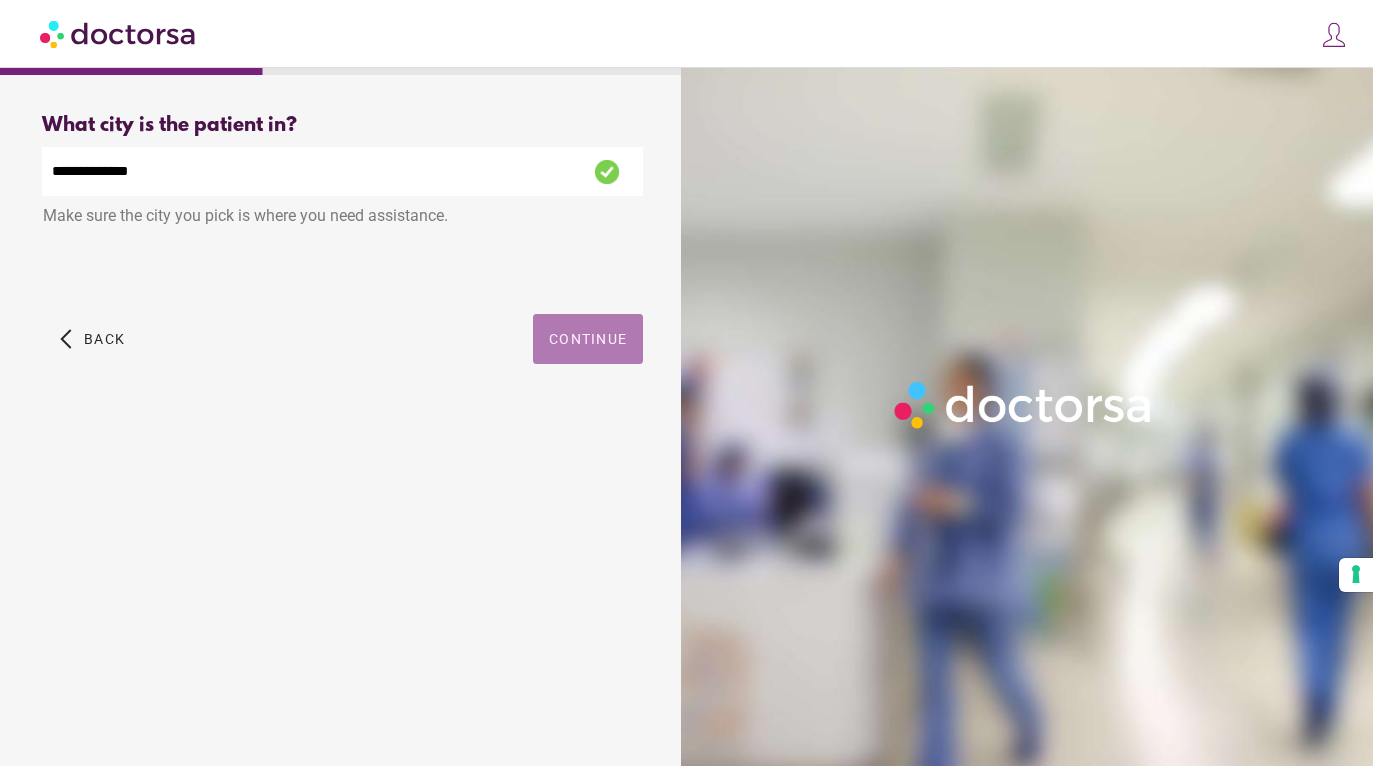 click on "Continue" at bounding box center [588, 339] 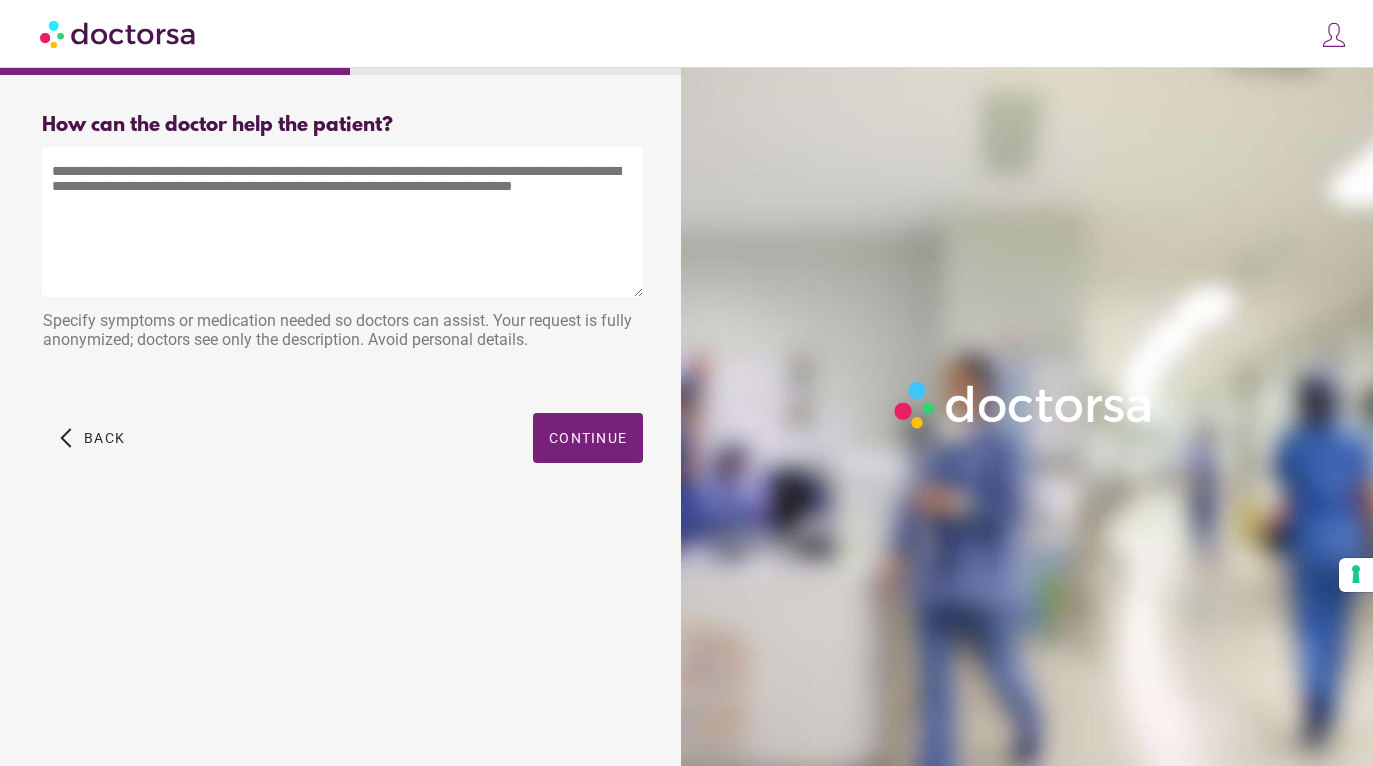 click at bounding box center (342, 222) 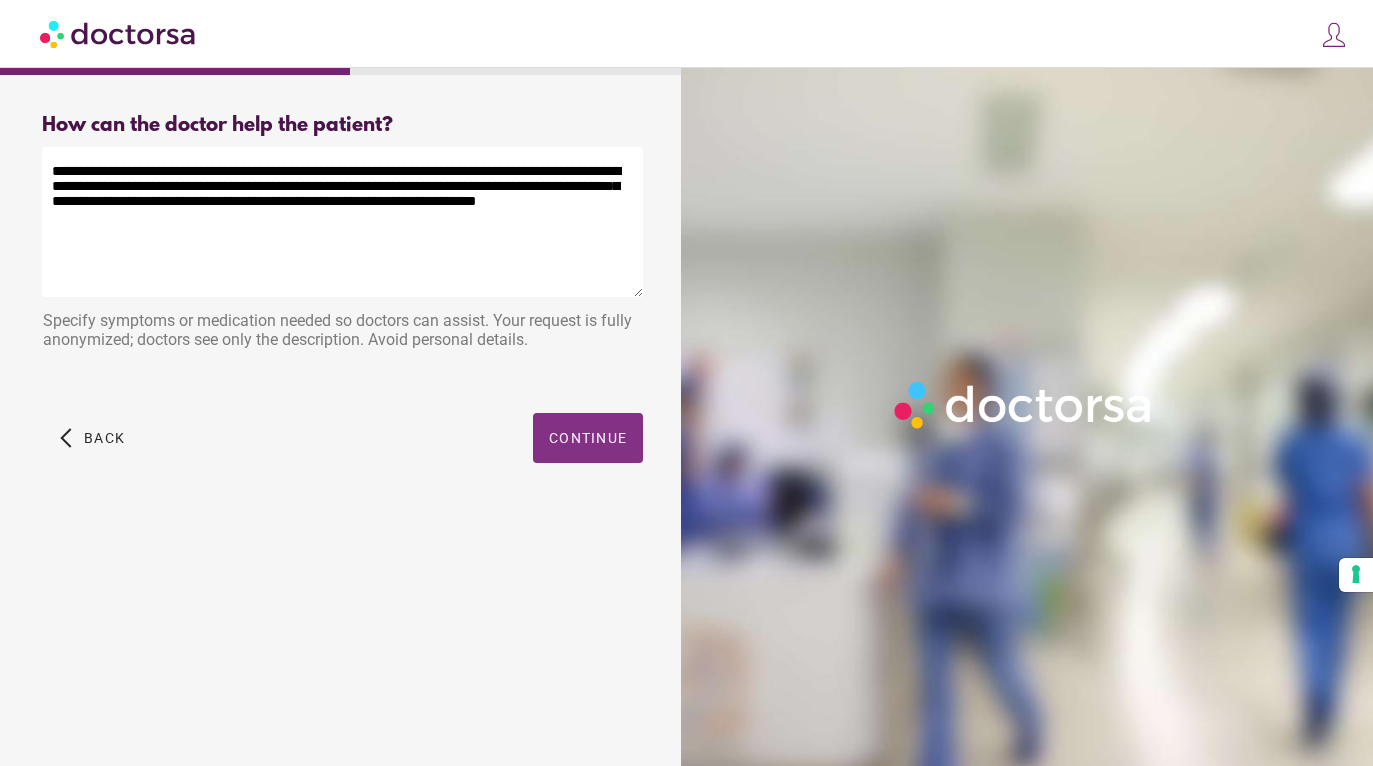 type on "**********" 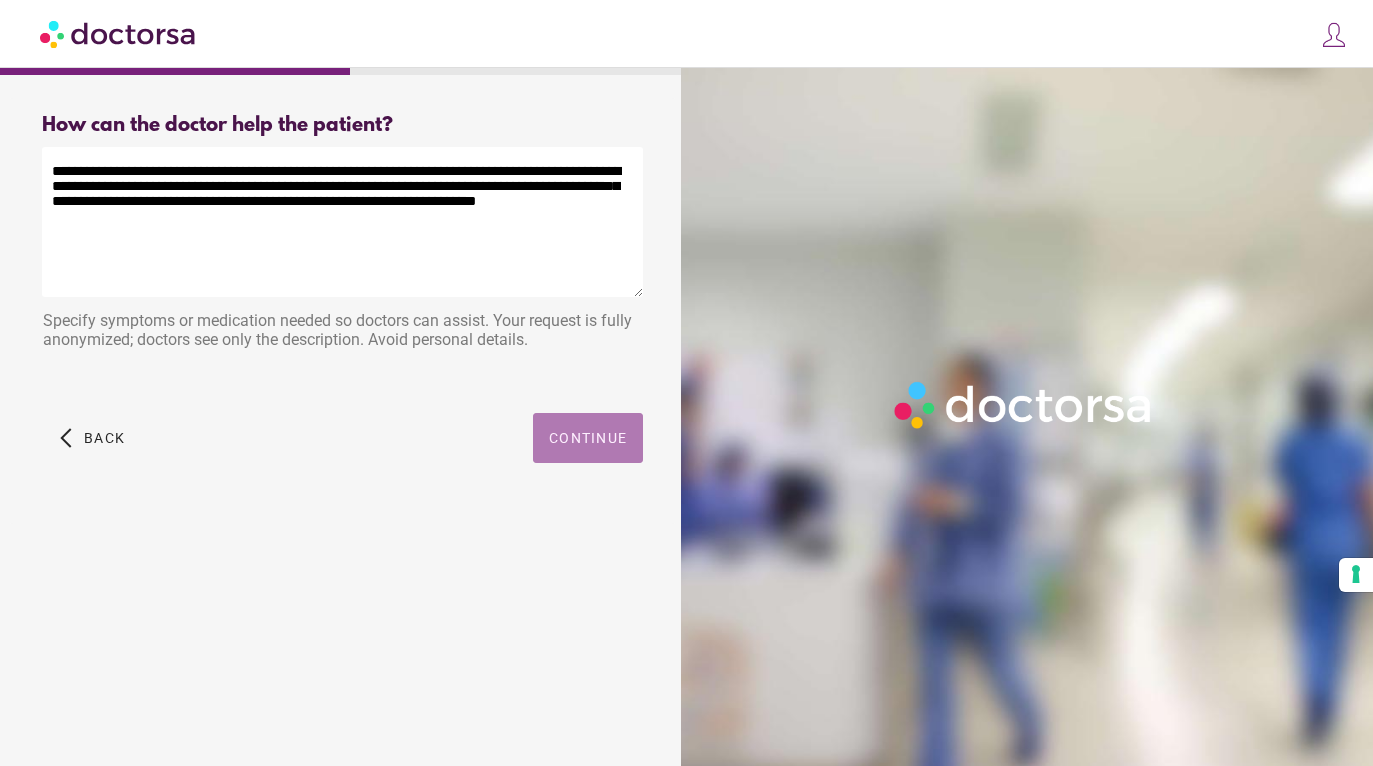 click on "Continue" at bounding box center [588, 438] 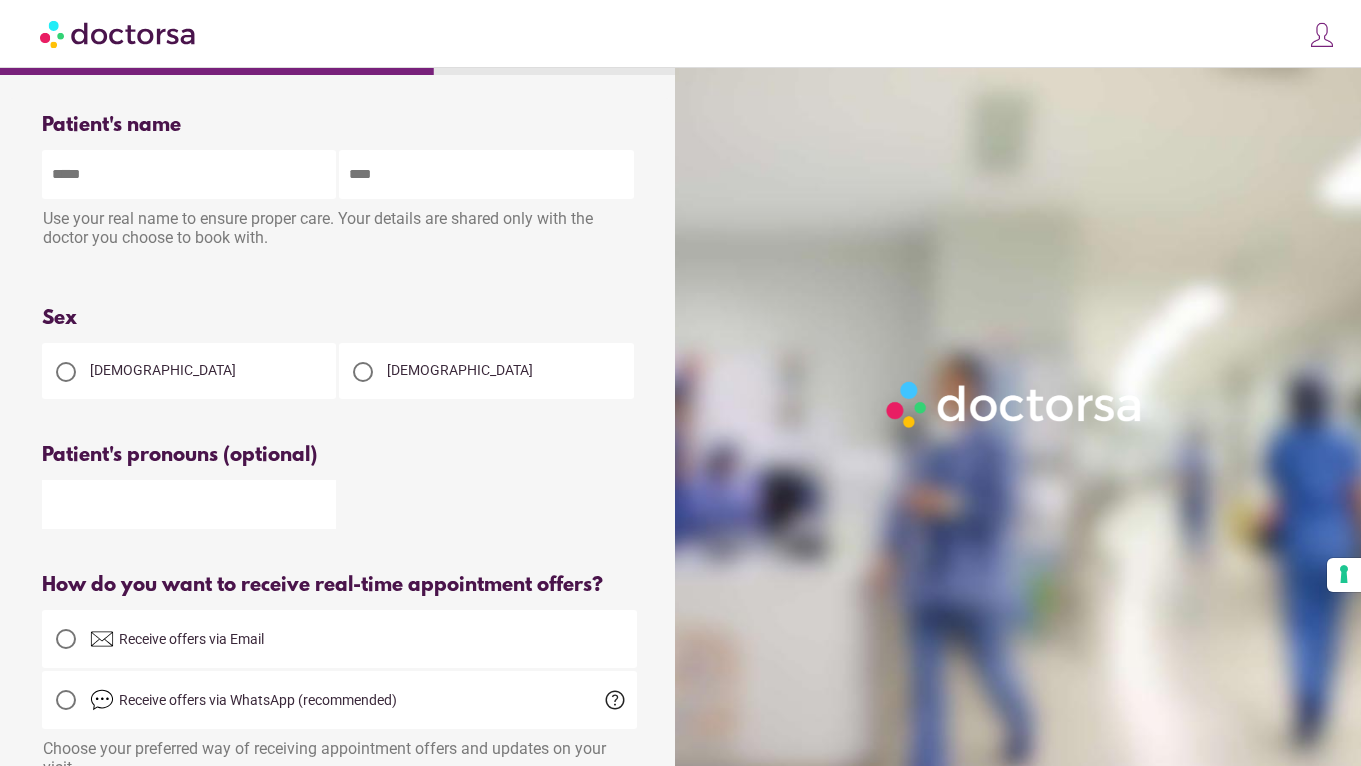 click at bounding box center (189, 174) 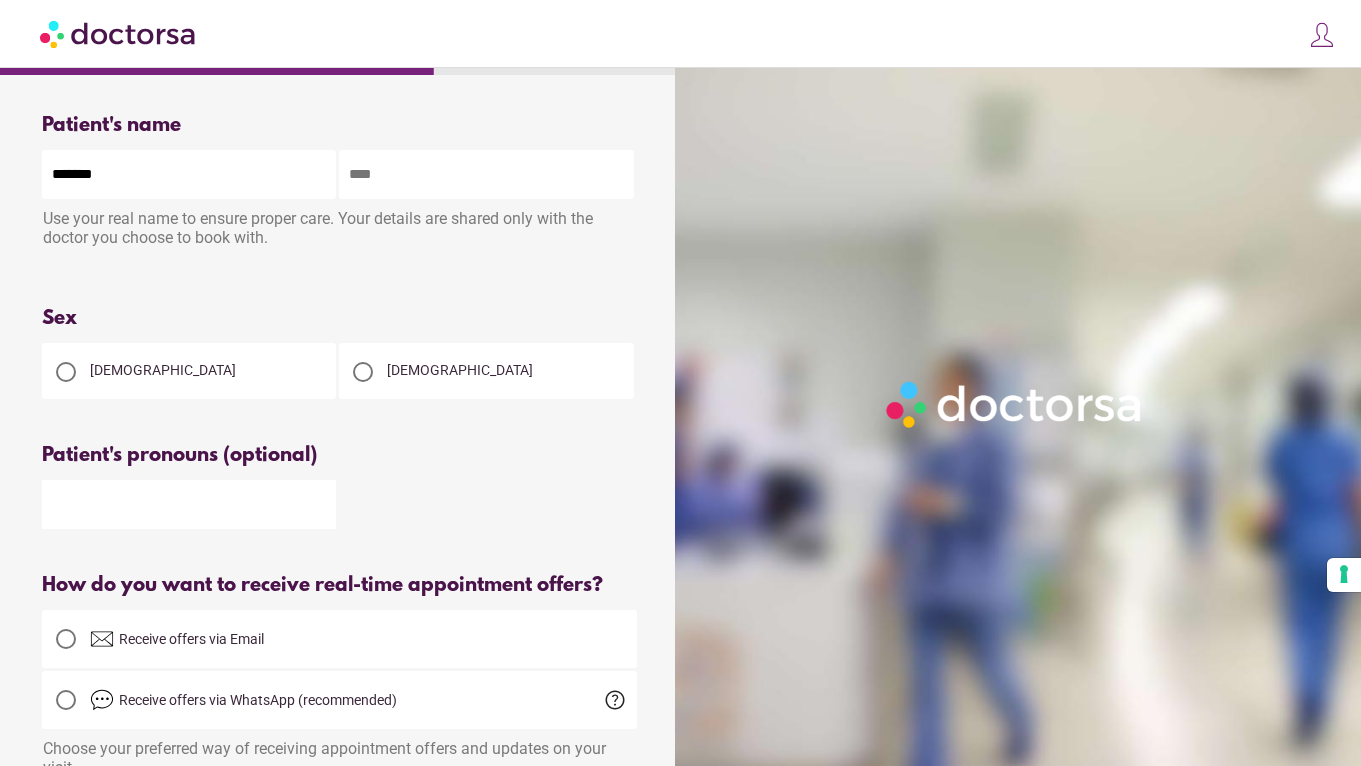 type on "*******" 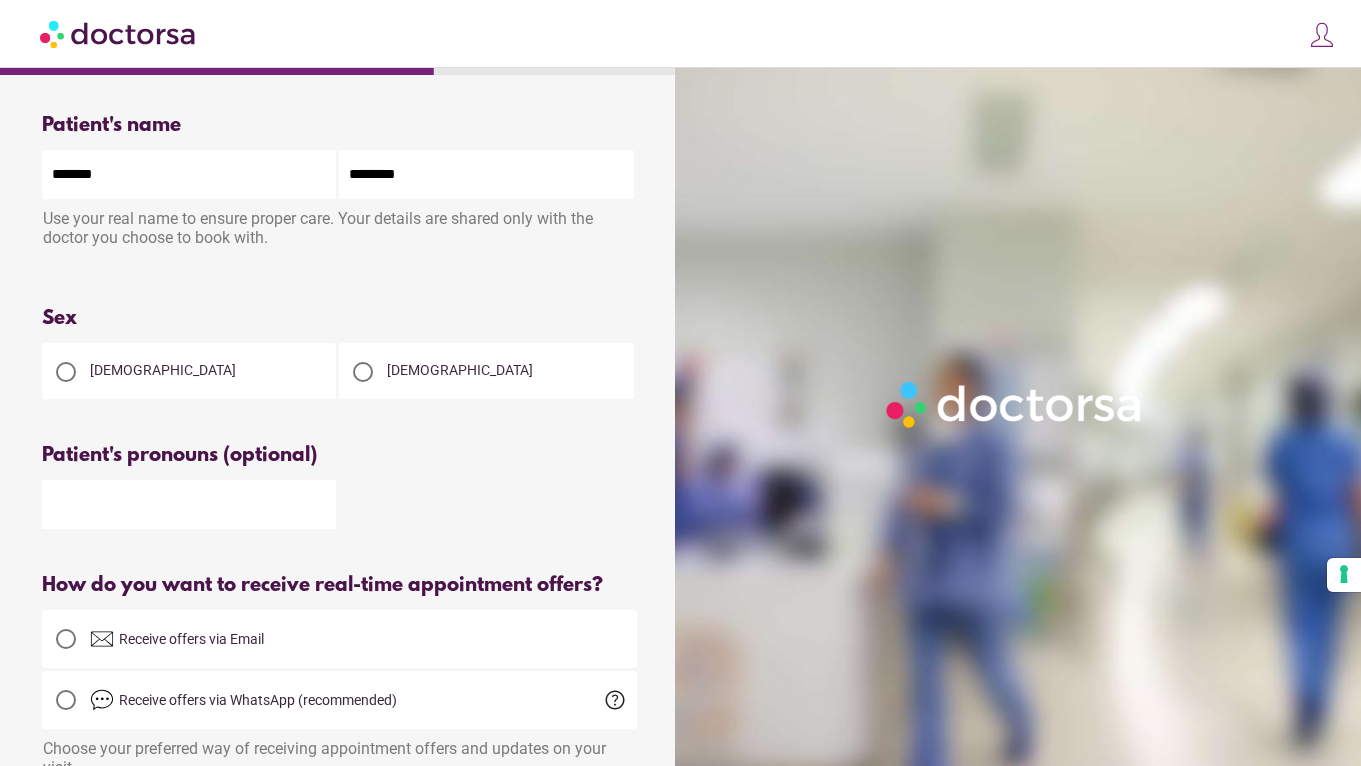 type on "********" 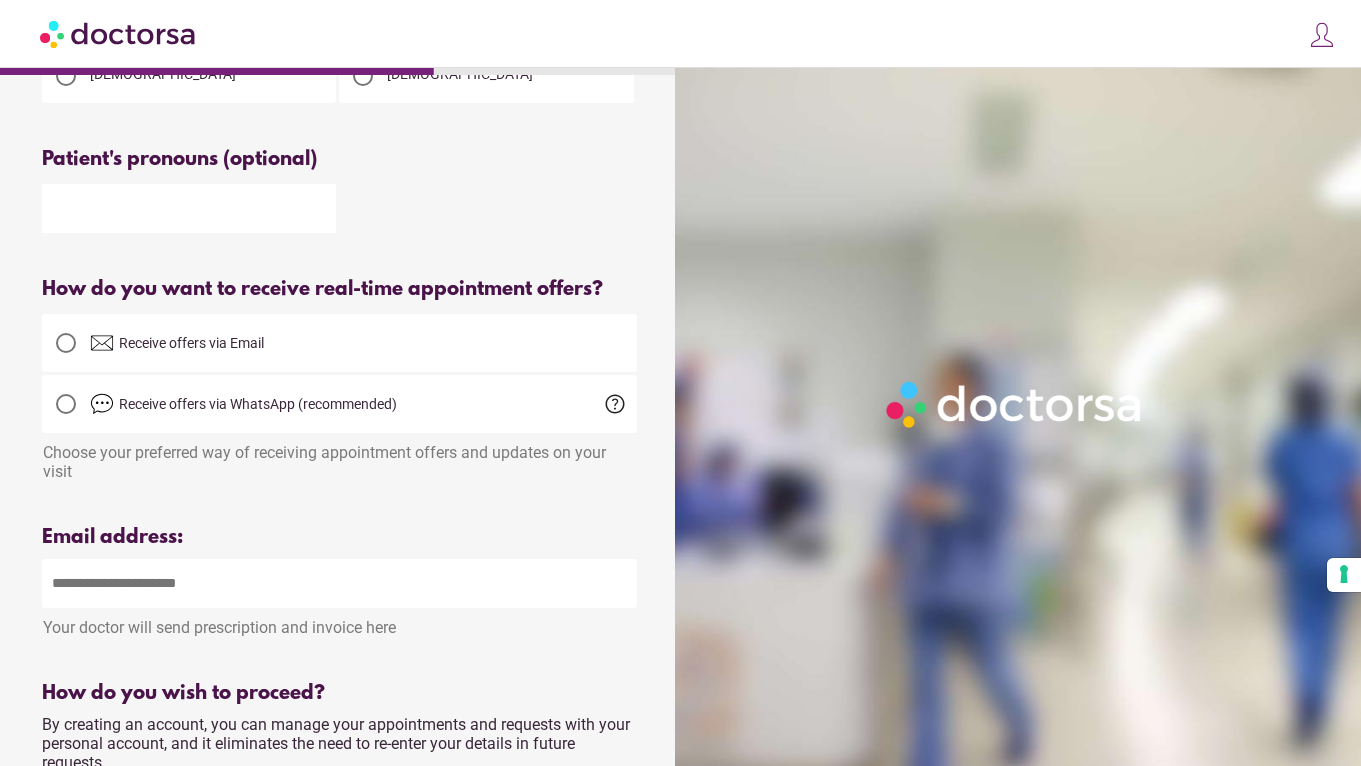 scroll, scrollTop: 298, scrollLeft: 0, axis: vertical 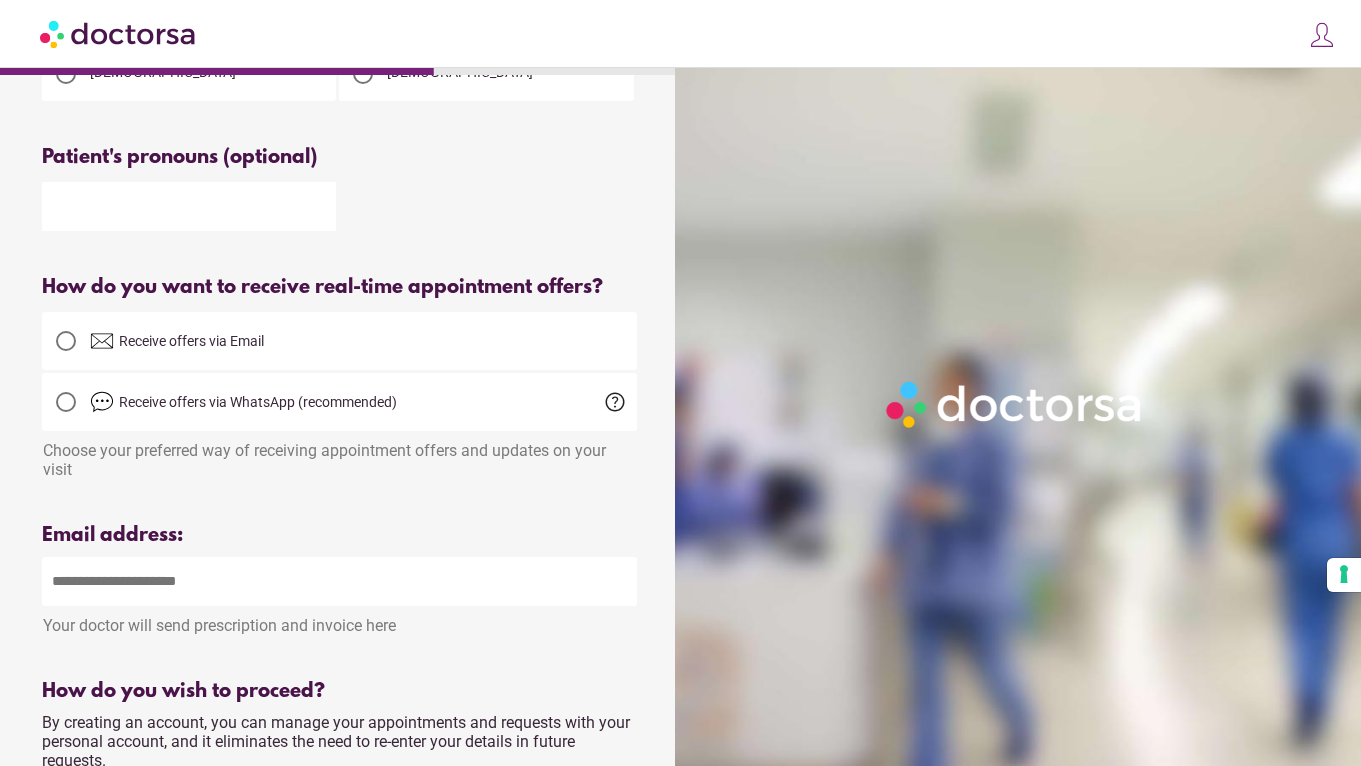 click at bounding box center (339, 581) 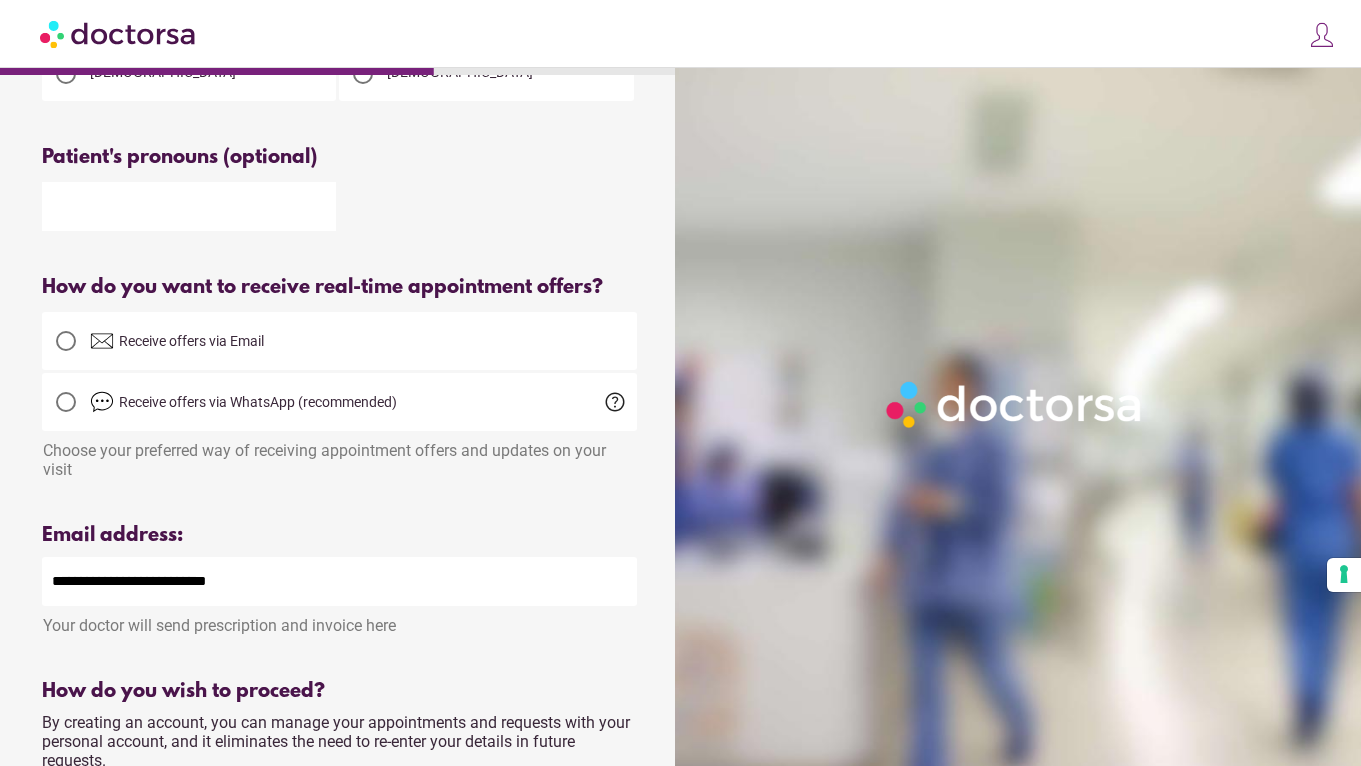 click at bounding box center [339, 496] 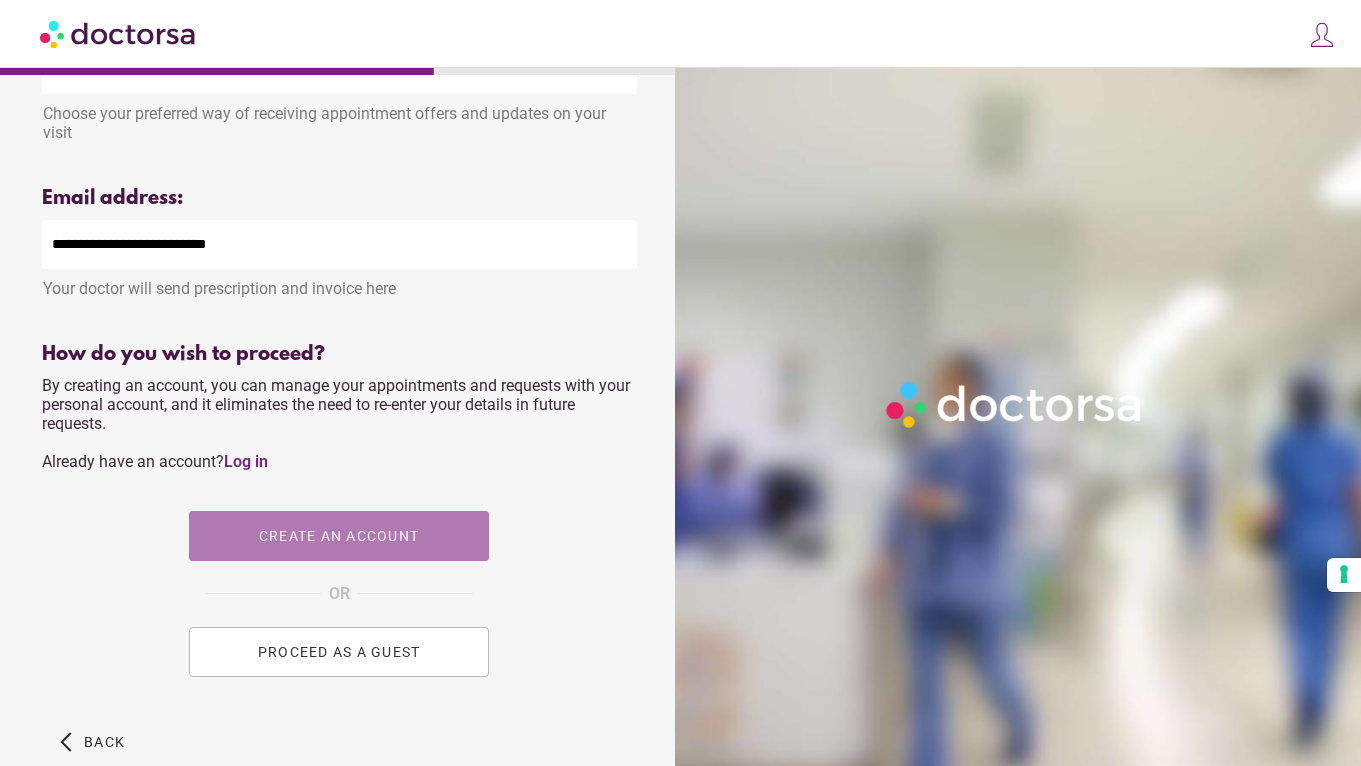 click at bounding box center (339, 536) 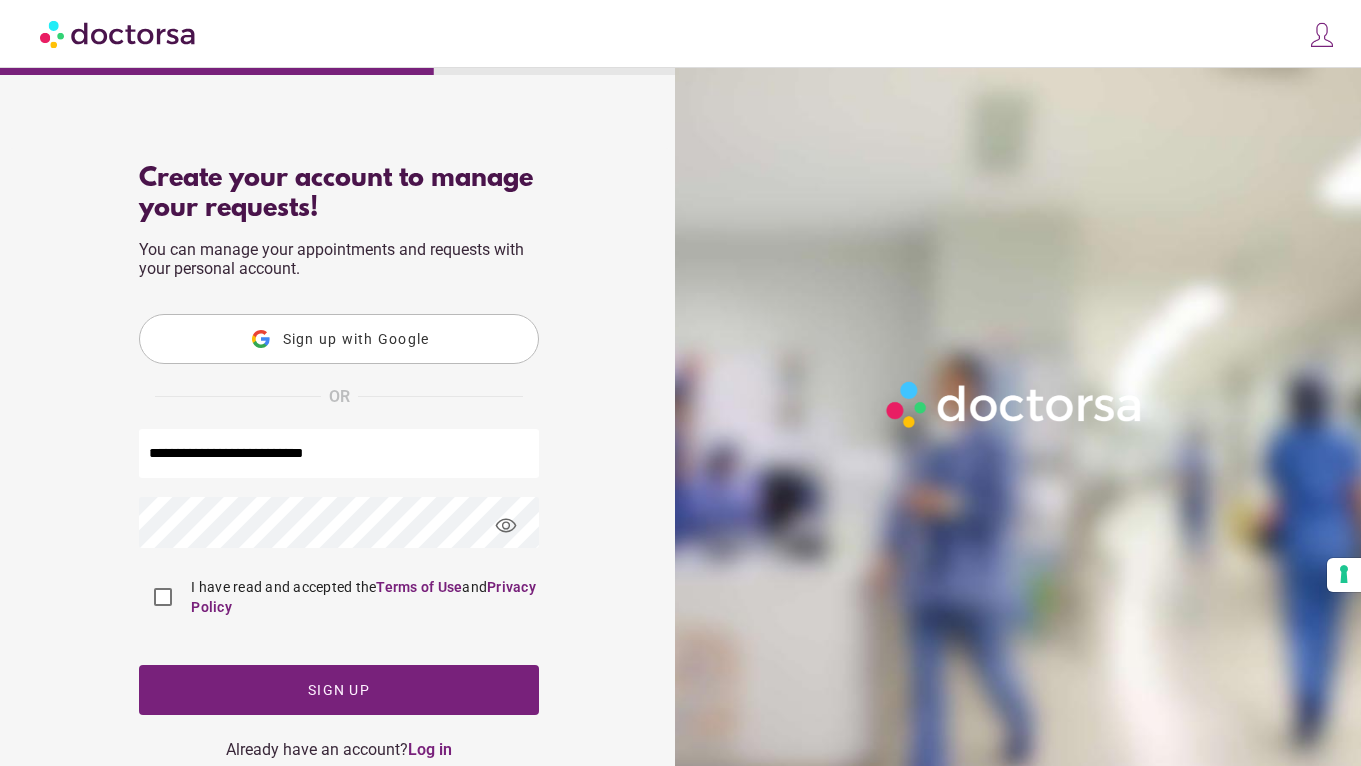 click on "Sign up with Google" at bounding box center [356, 339] 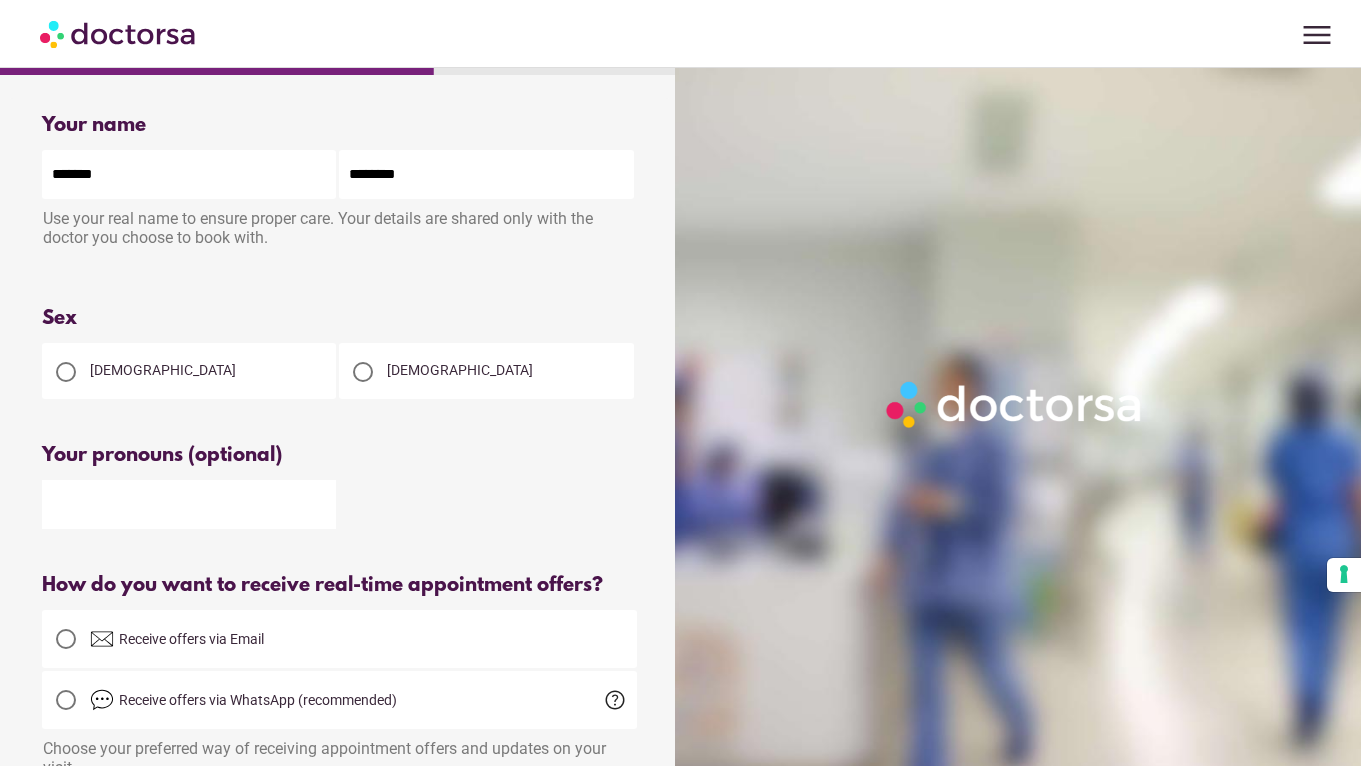 scroll, scrollTop: 0, scrollLeft: 0, axis: both 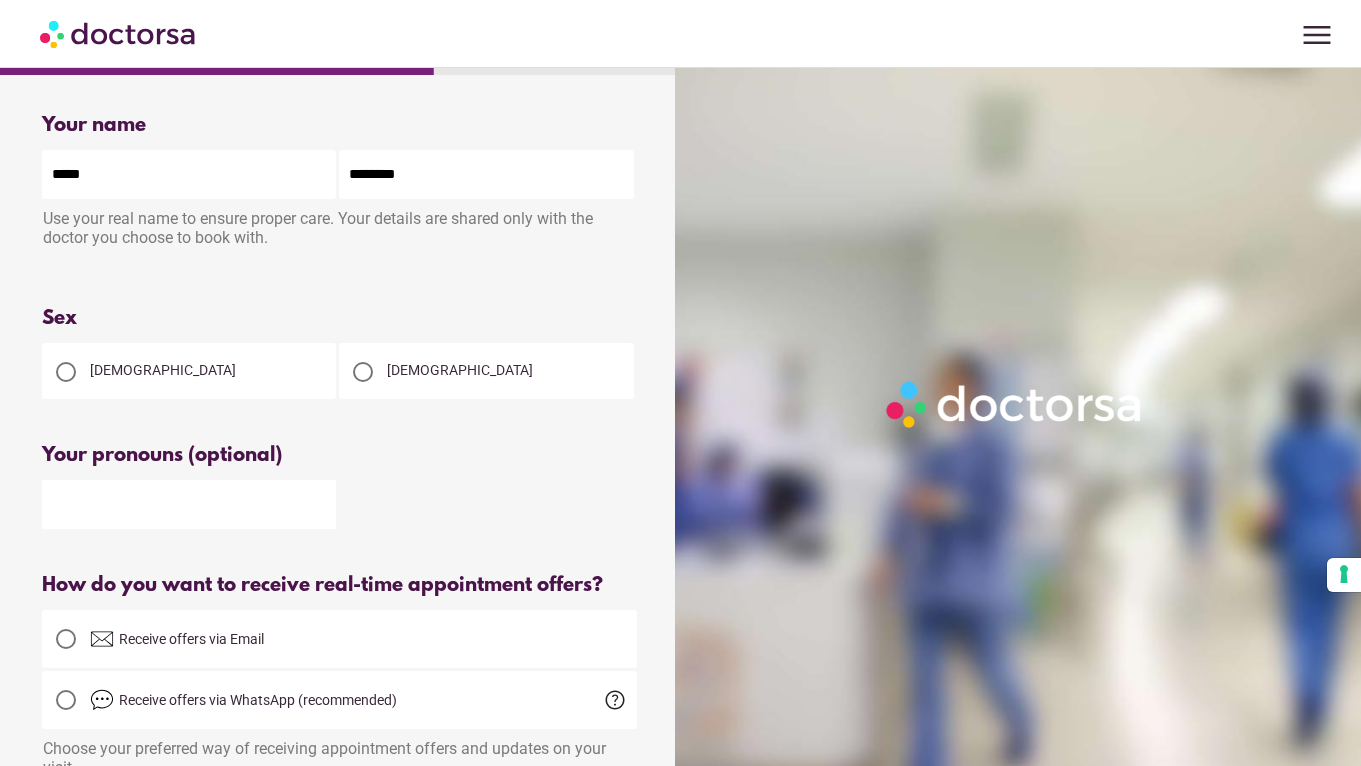 type on "*****" 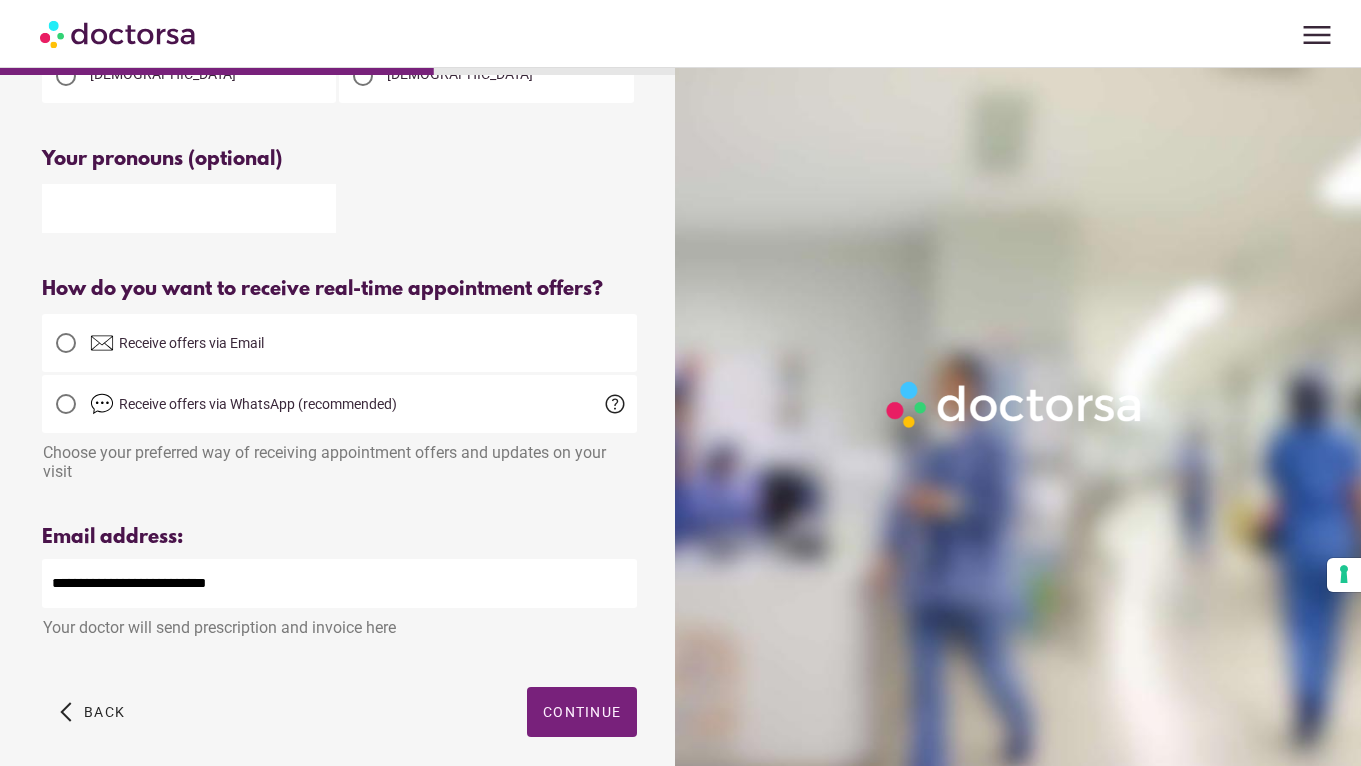 scroll, scrollTop: 384, scrollLeft: 0, axis: vertical 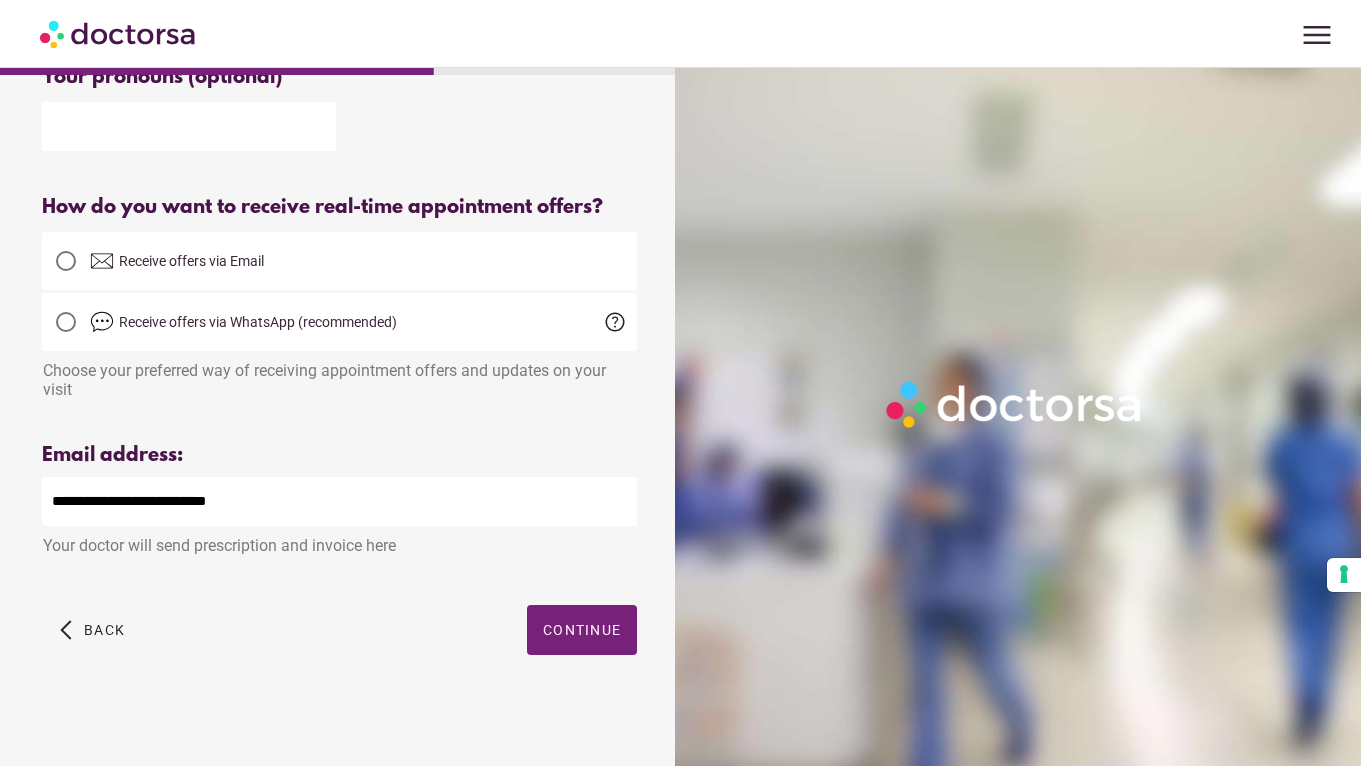 click on "**********" at bounding box center [339, 501] 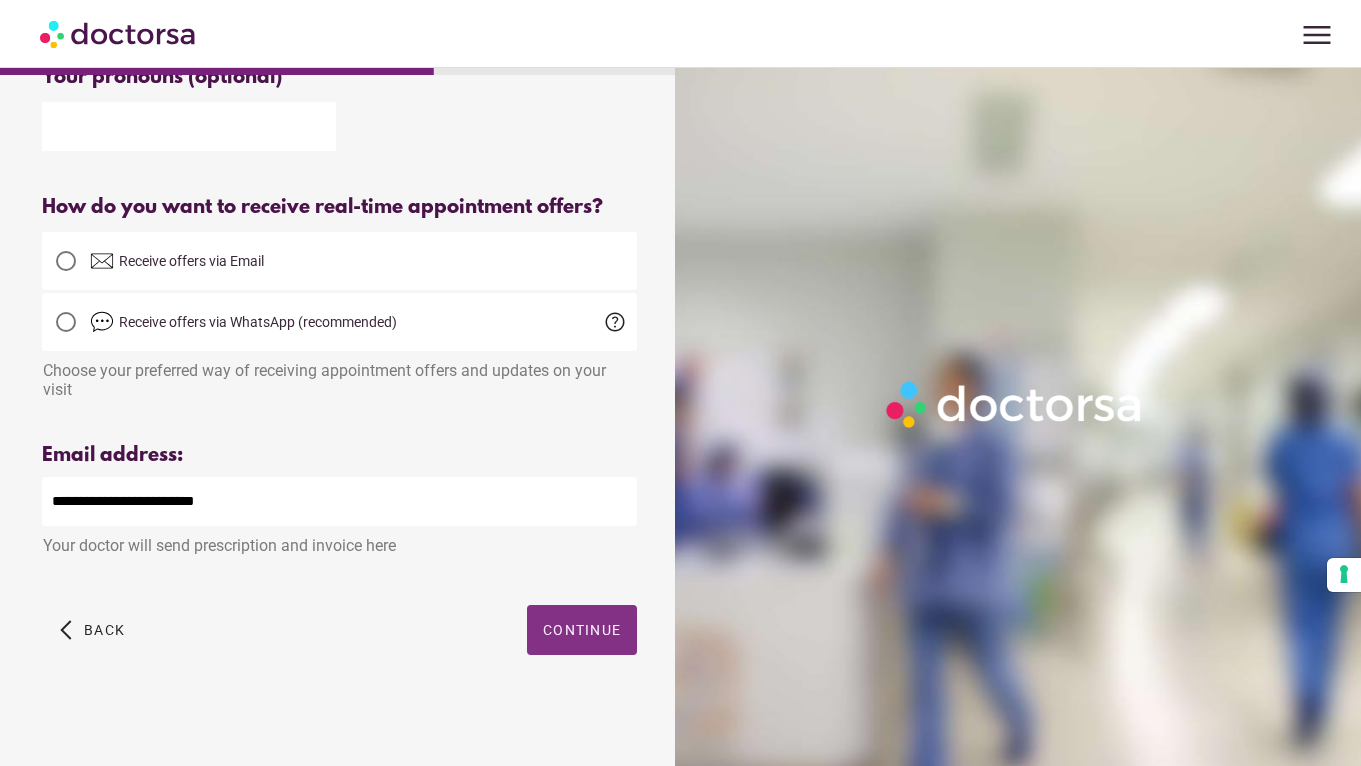 type on "**********" 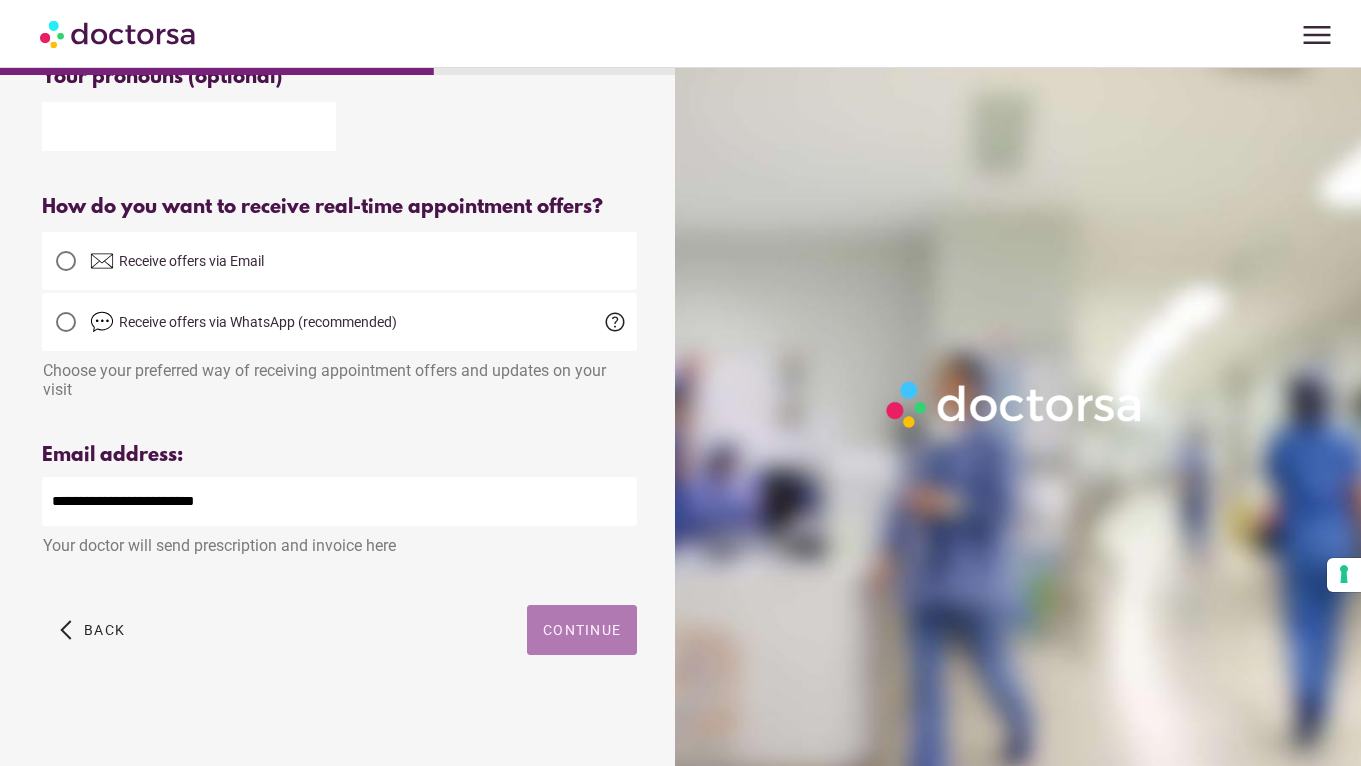 click on "Continue" at bounding box center [582, 630] 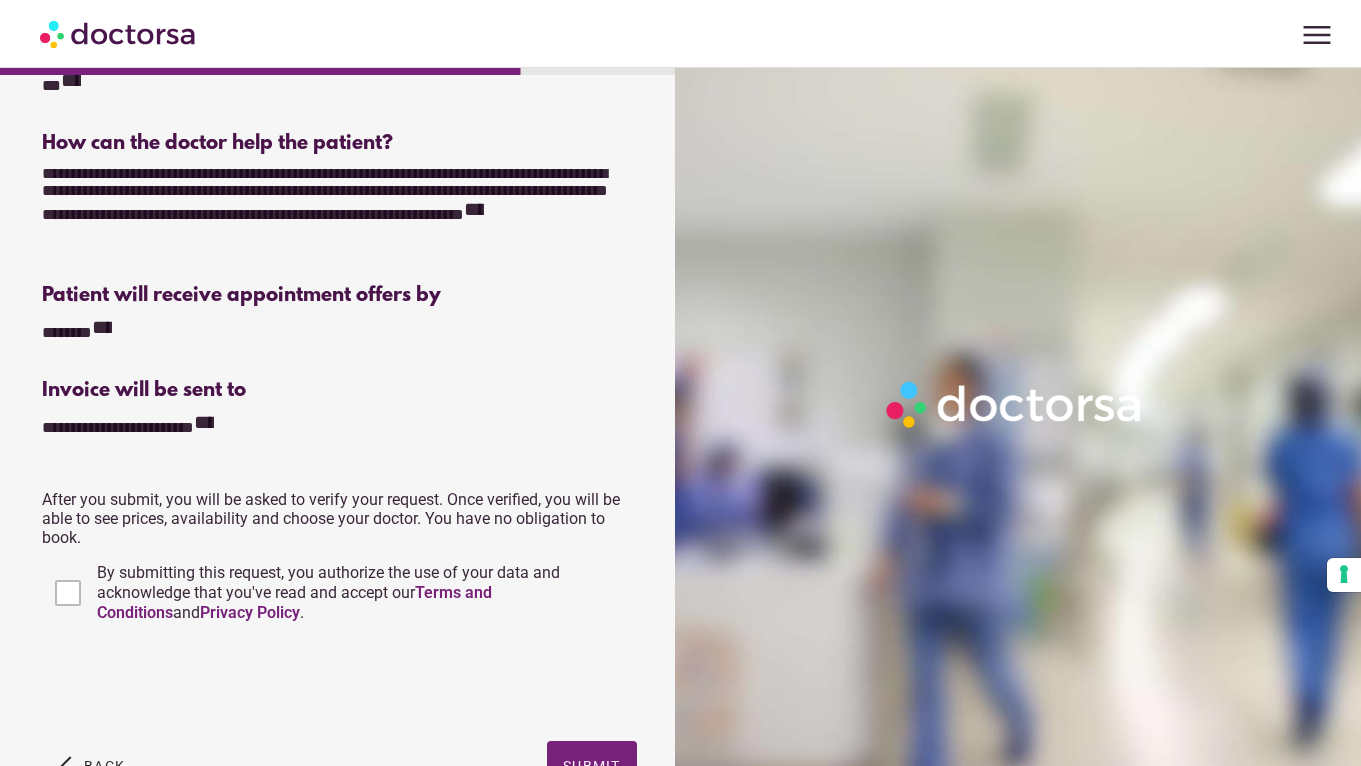 scroll, scrollTop: 466, scrollLeft: 0, axis: vertical 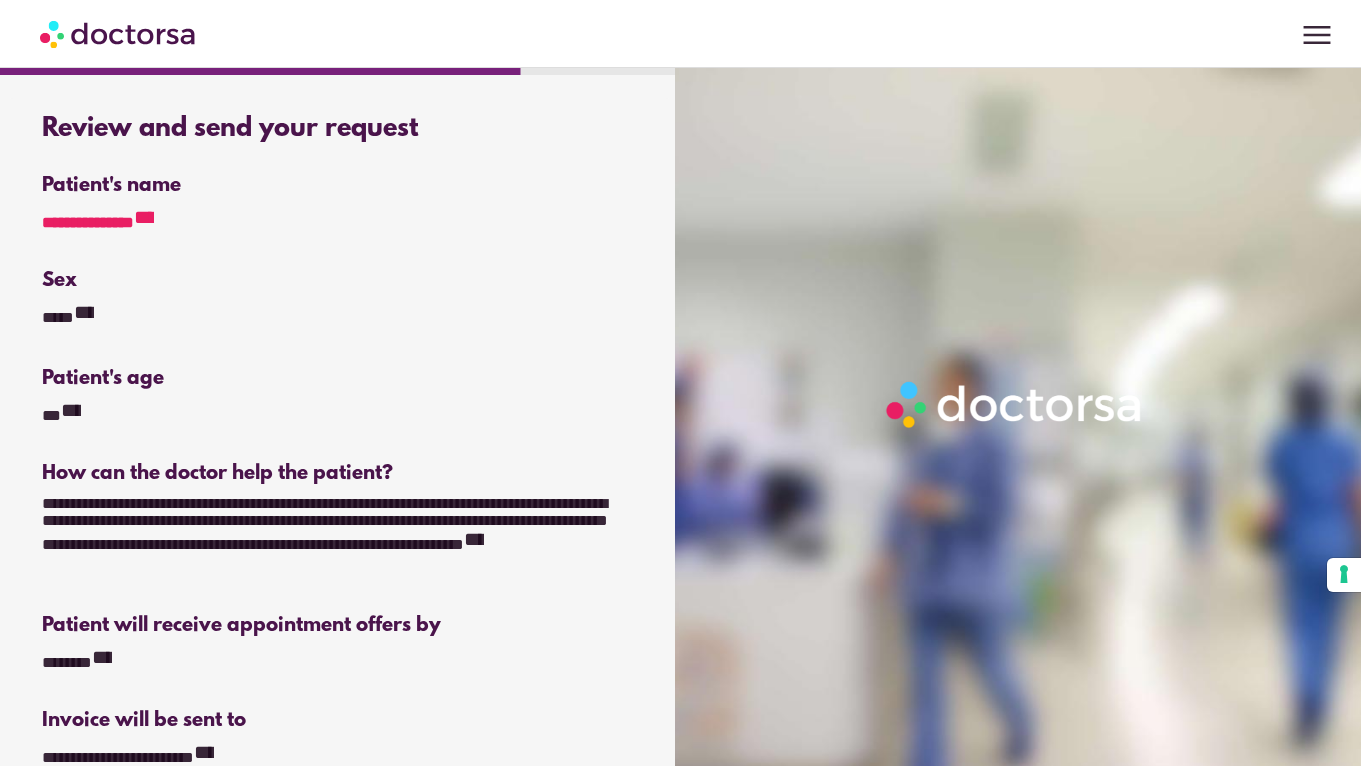 click on "**********" at bounding box center (144, 217) 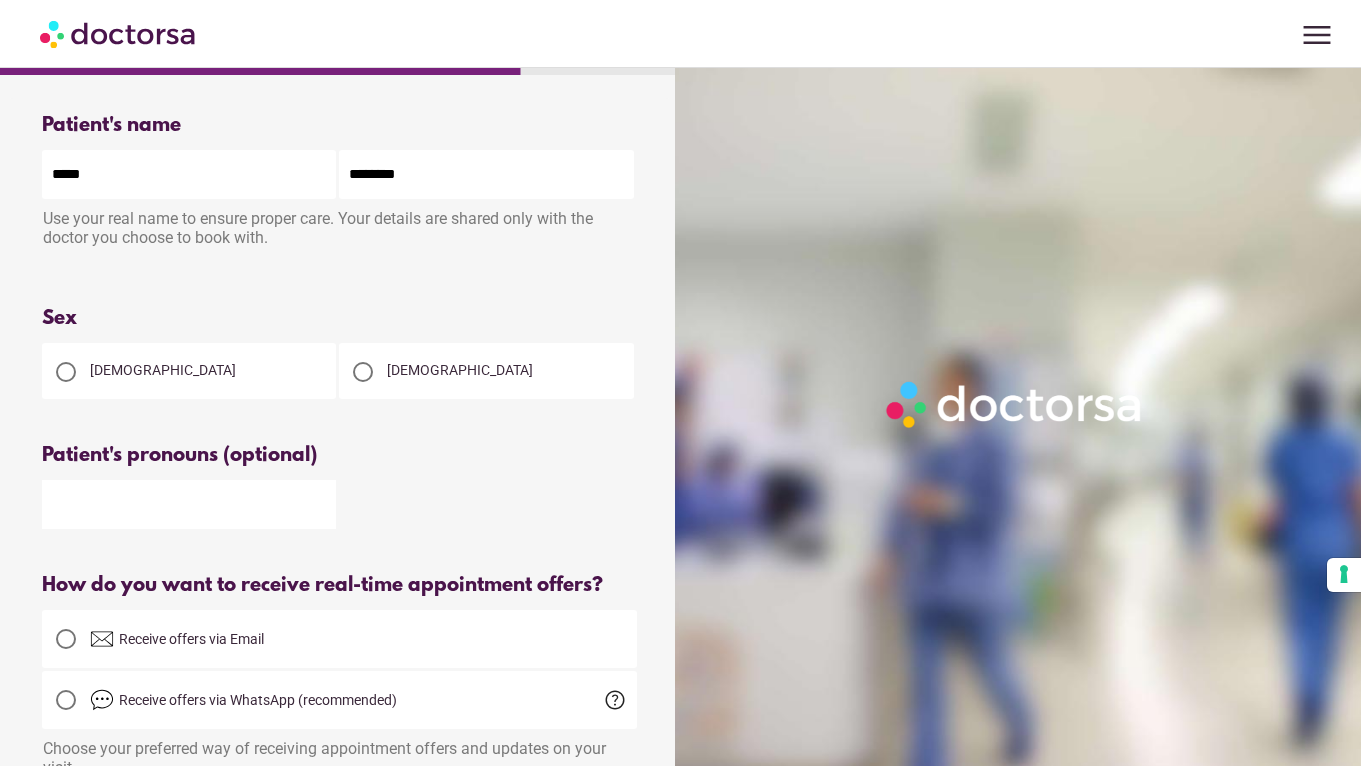 drag, startPoint x: 108, startPoint y: 168, endPoint x: 5, endPoint y: 165, distance: 103.04368 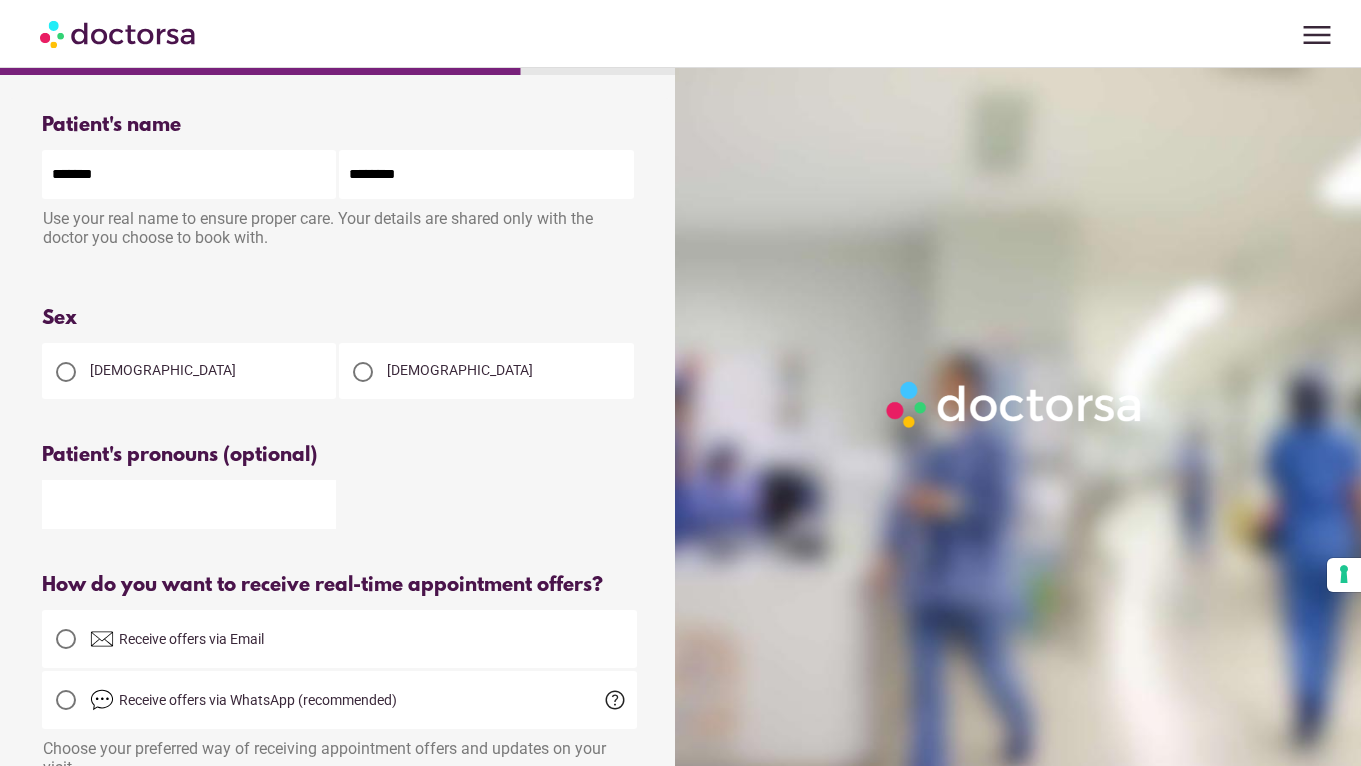 type on "*******" 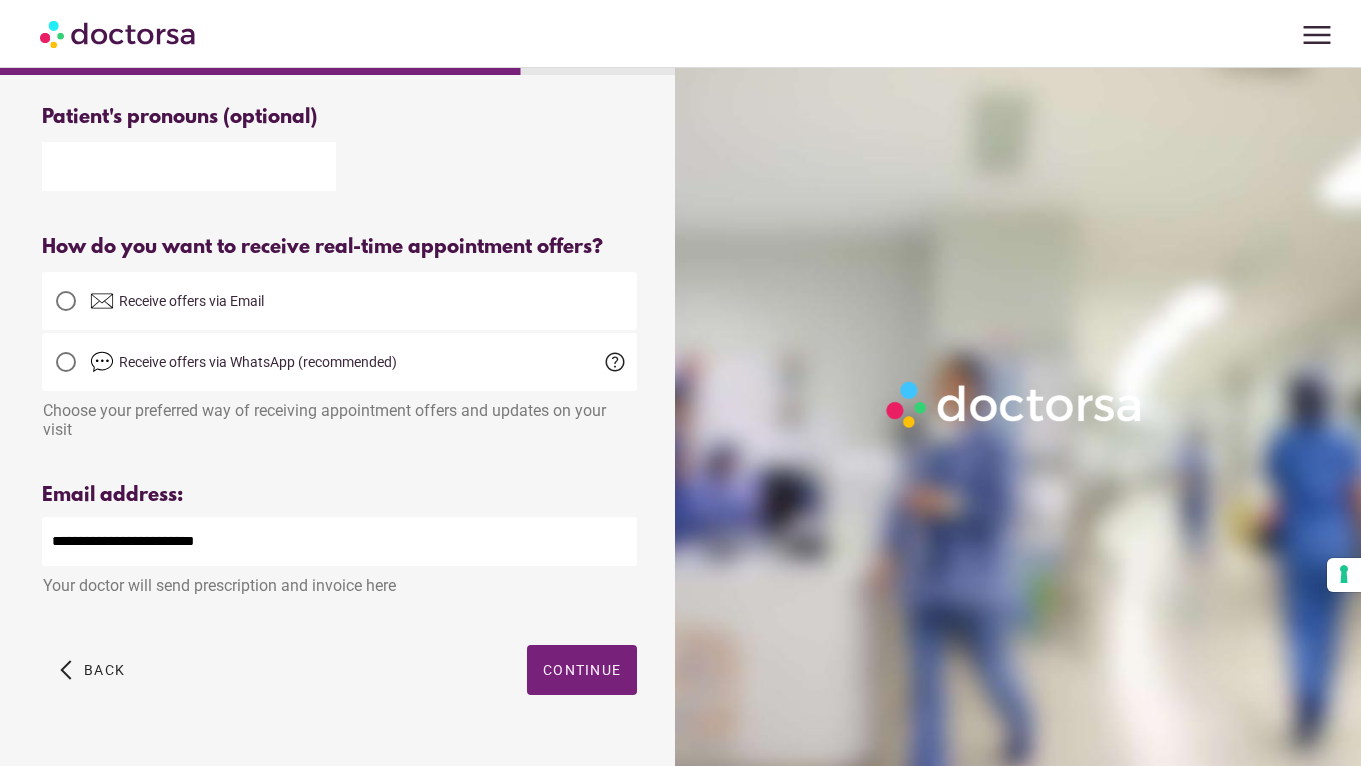 scroll, scrollTop: 384, scrollLeft: 0, axis: vertical 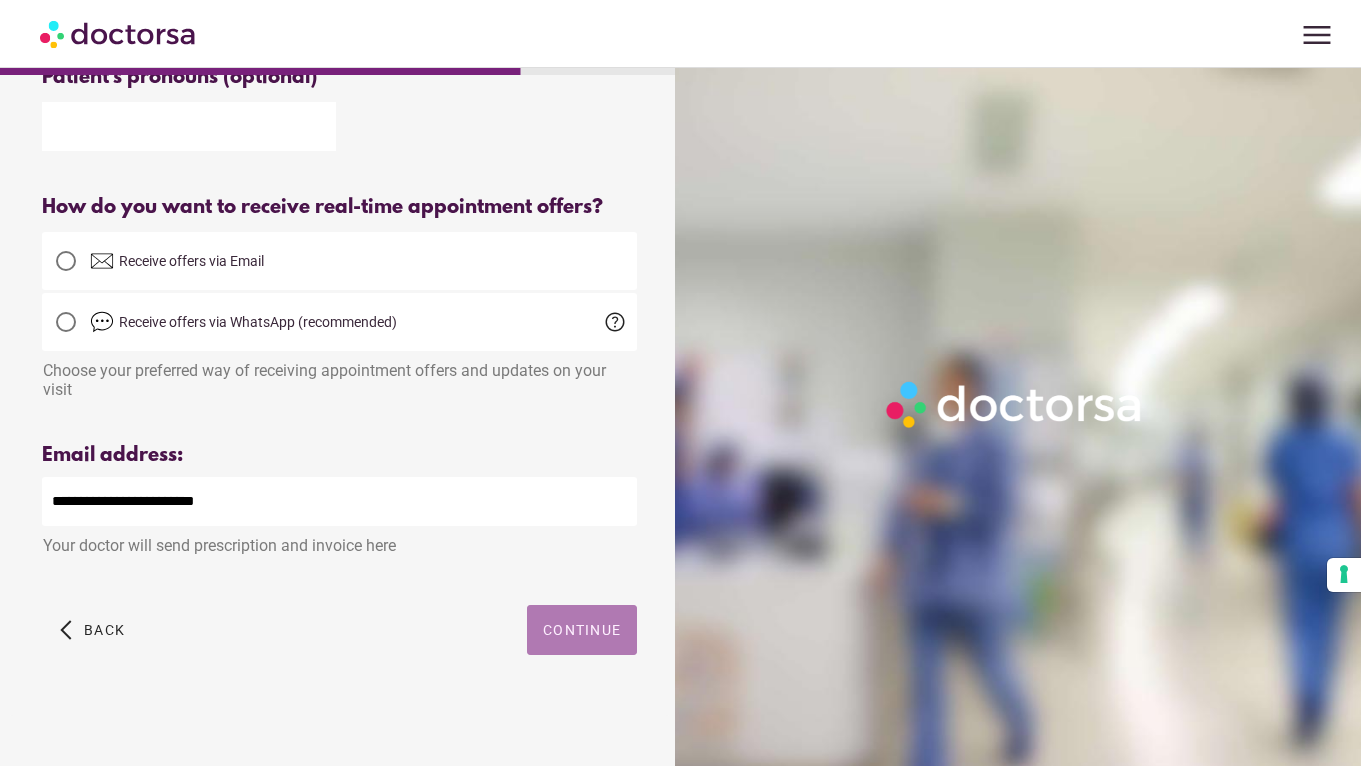 click on "Continue" at bounding box center [582, 630] 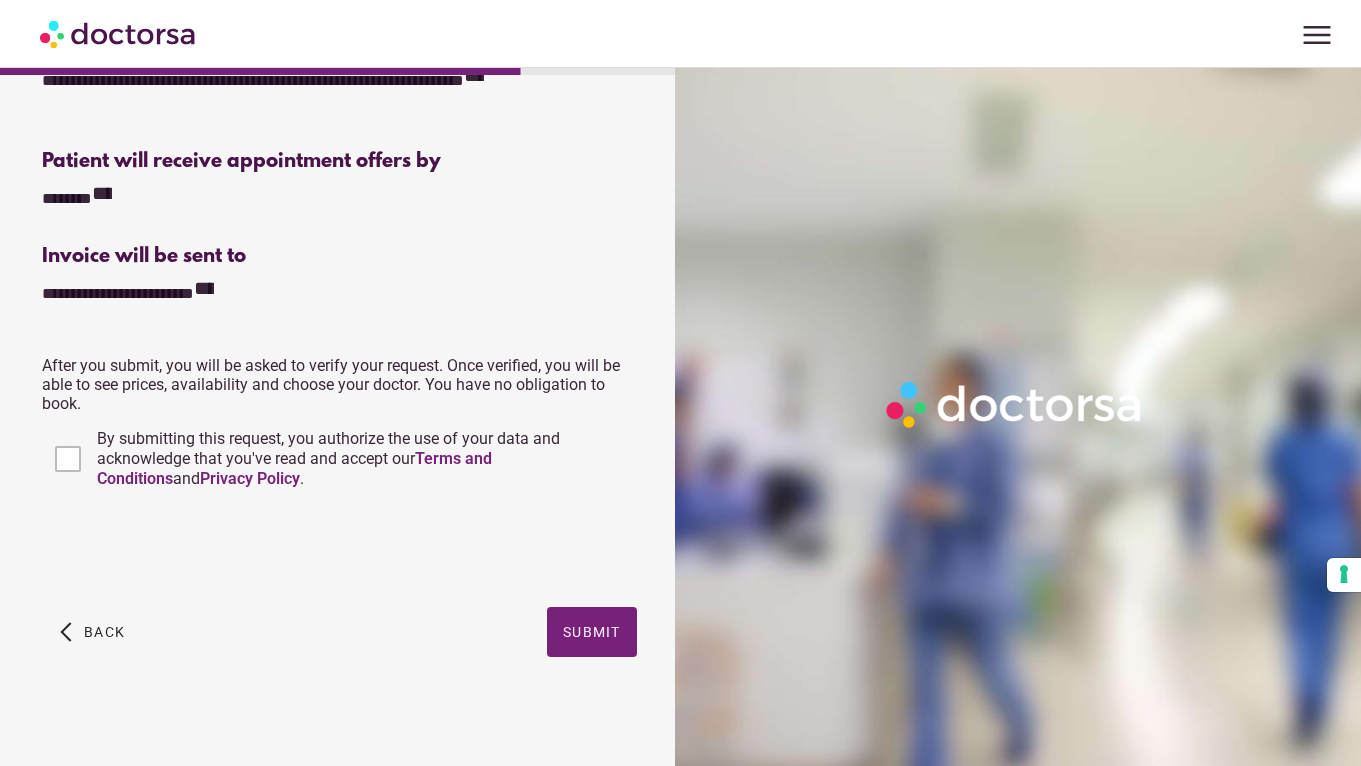 scroll, scrollTop: 463, scrollLeft: 0, axis: vertical 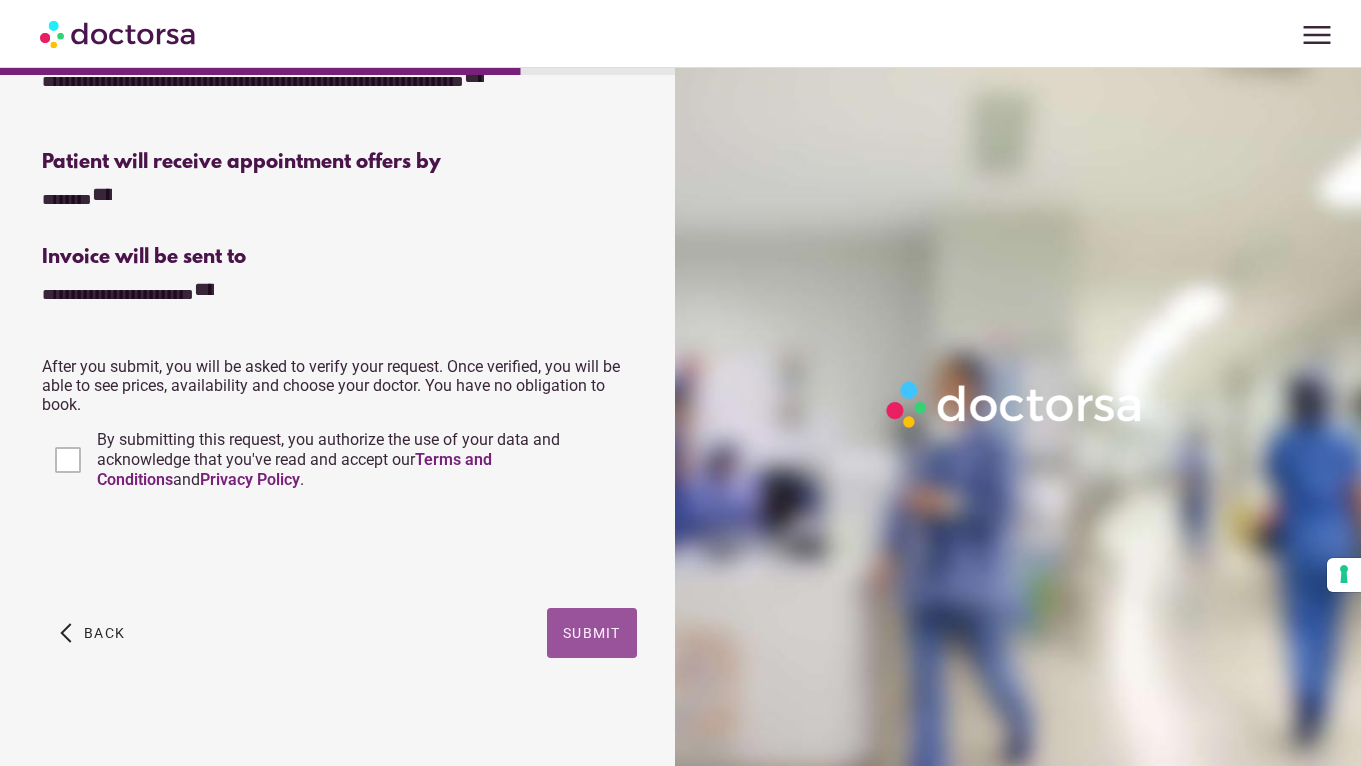 click on "Submit" at bounding box center (592, 633) 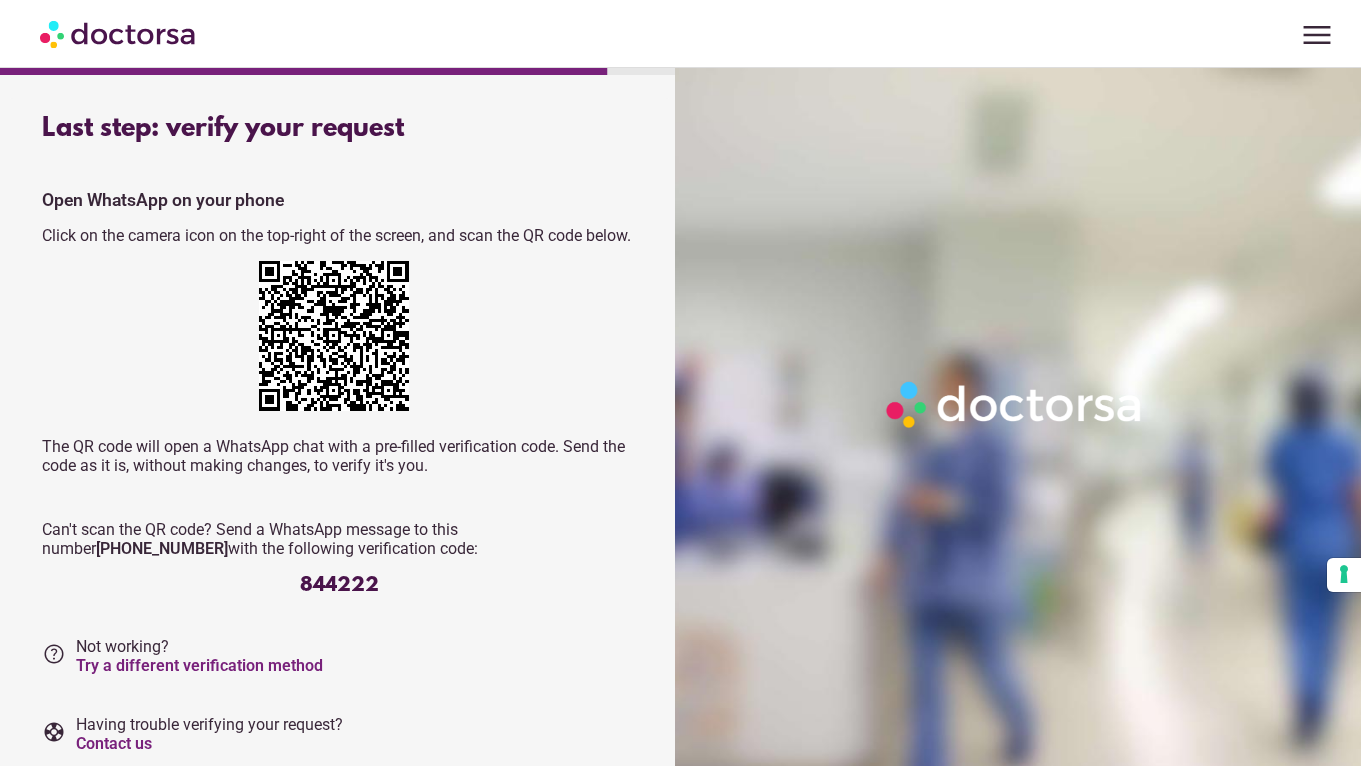 scroll, scrollTop: 0, scrollLeft: 0, axis: both 